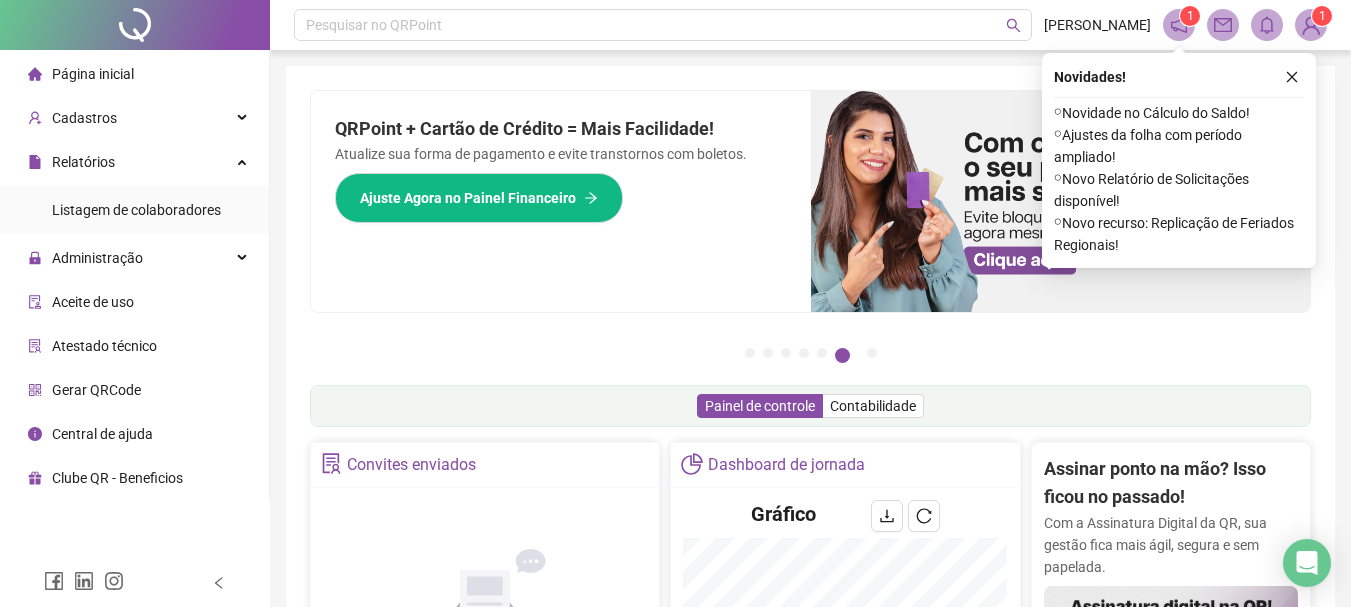 click on "Listagem de colaboradores" at bounding box center [136, 210] 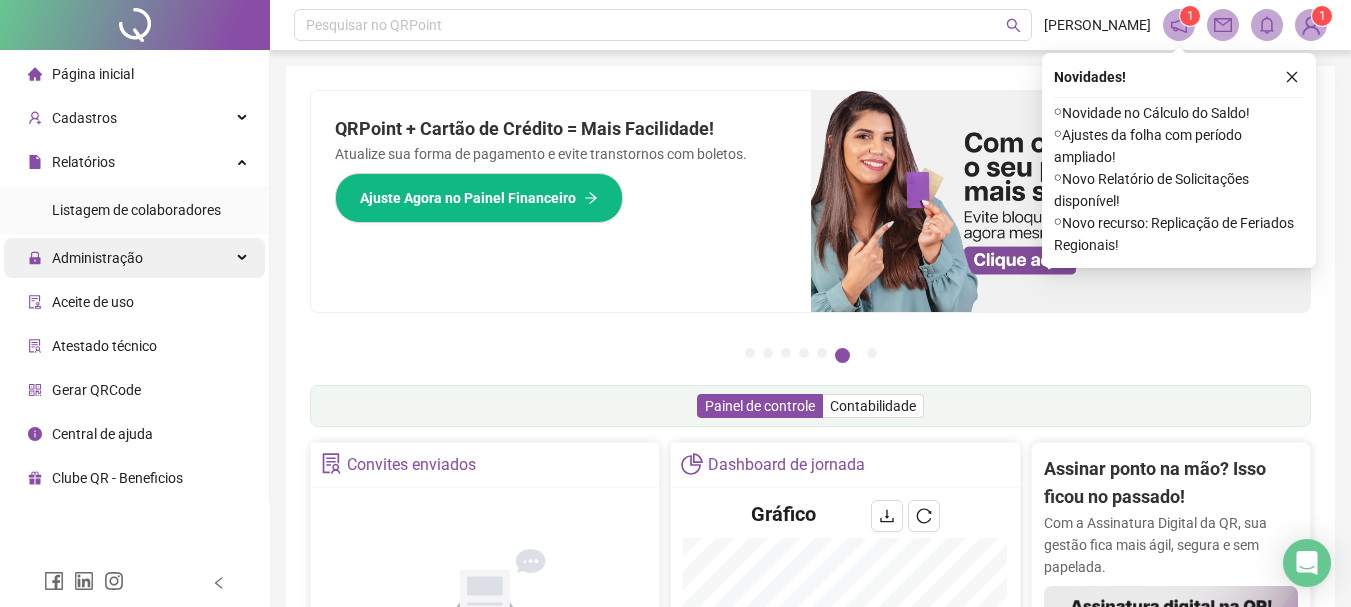 click on "Administração" at bounding box center [97, 258] 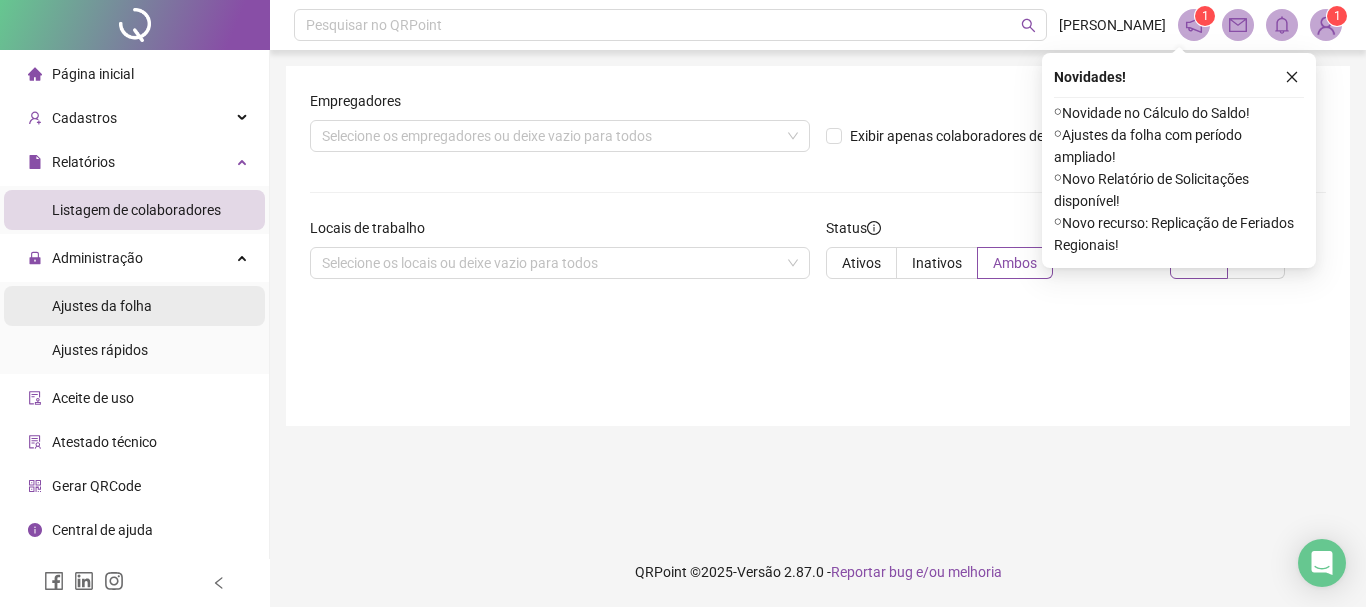 click on "Ajustes da folha" at bounding box center [102, 306] 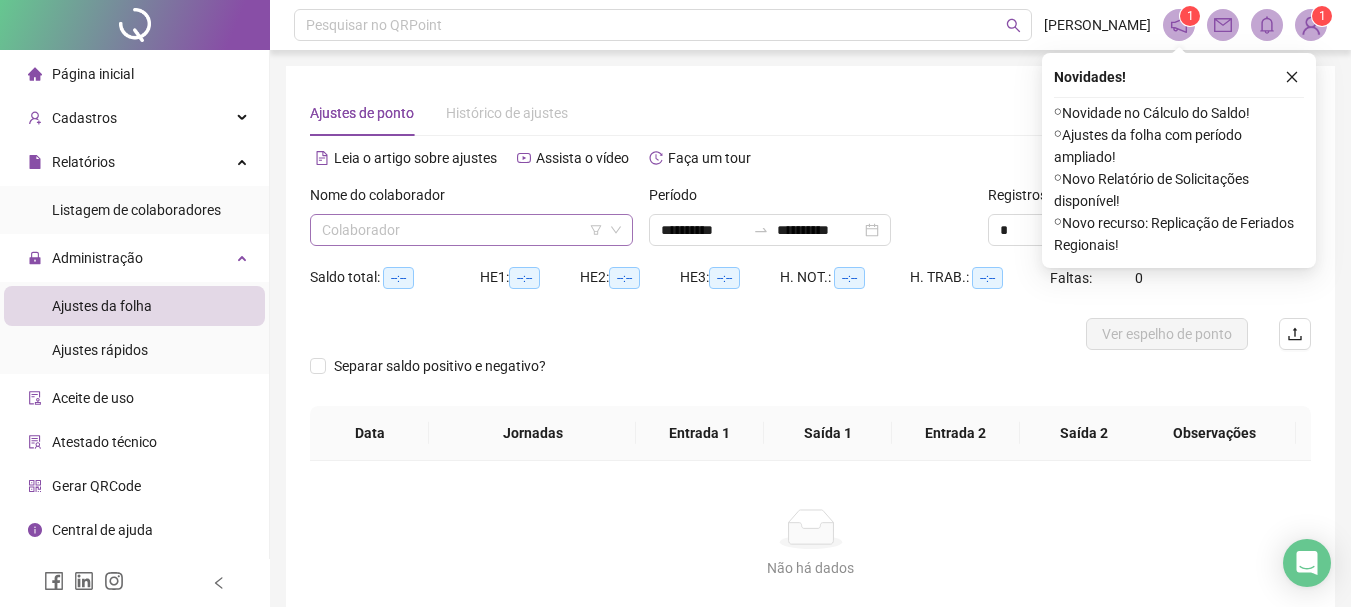 click at bounding box center [465, 230] 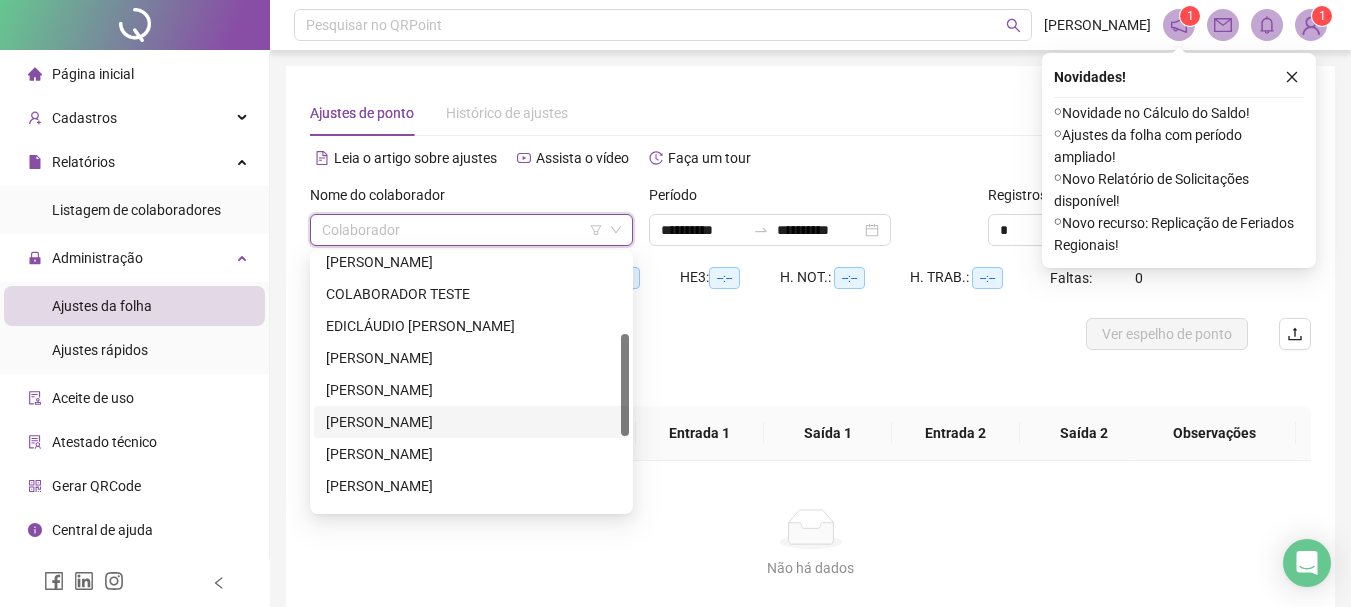 scroll, scrollTop: 384, scrollLeft: 0, axis: vertical 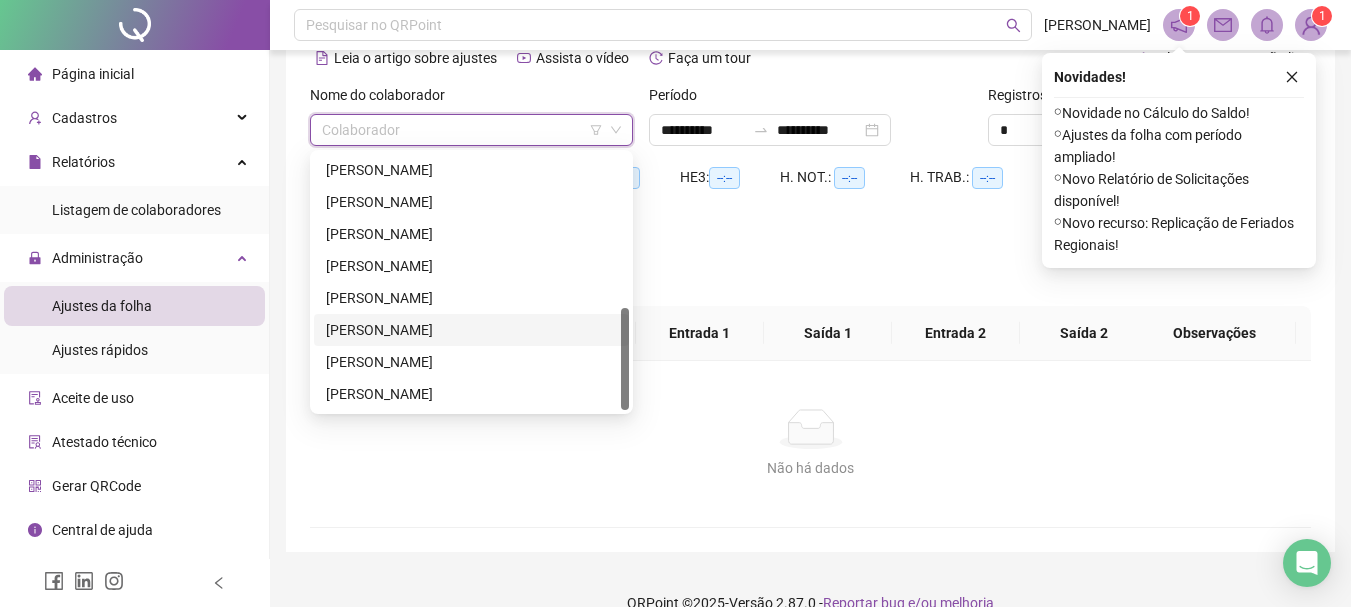click on "[PERSON_NAME]" at bounding box center [471, 330] 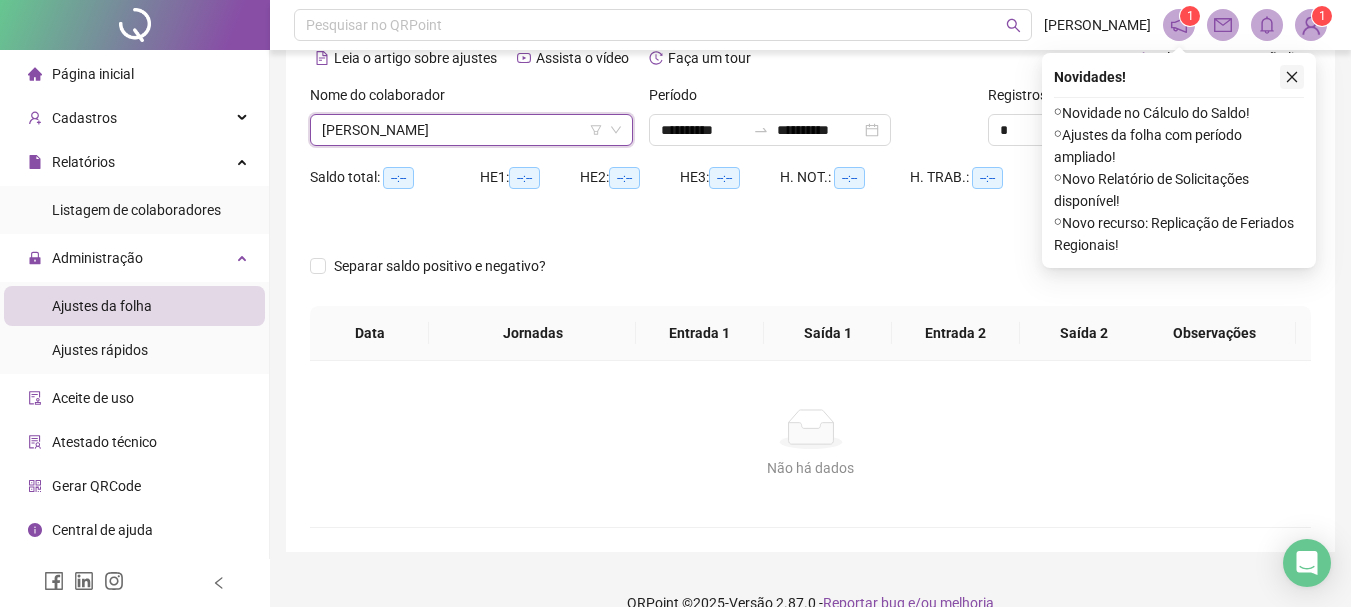 click 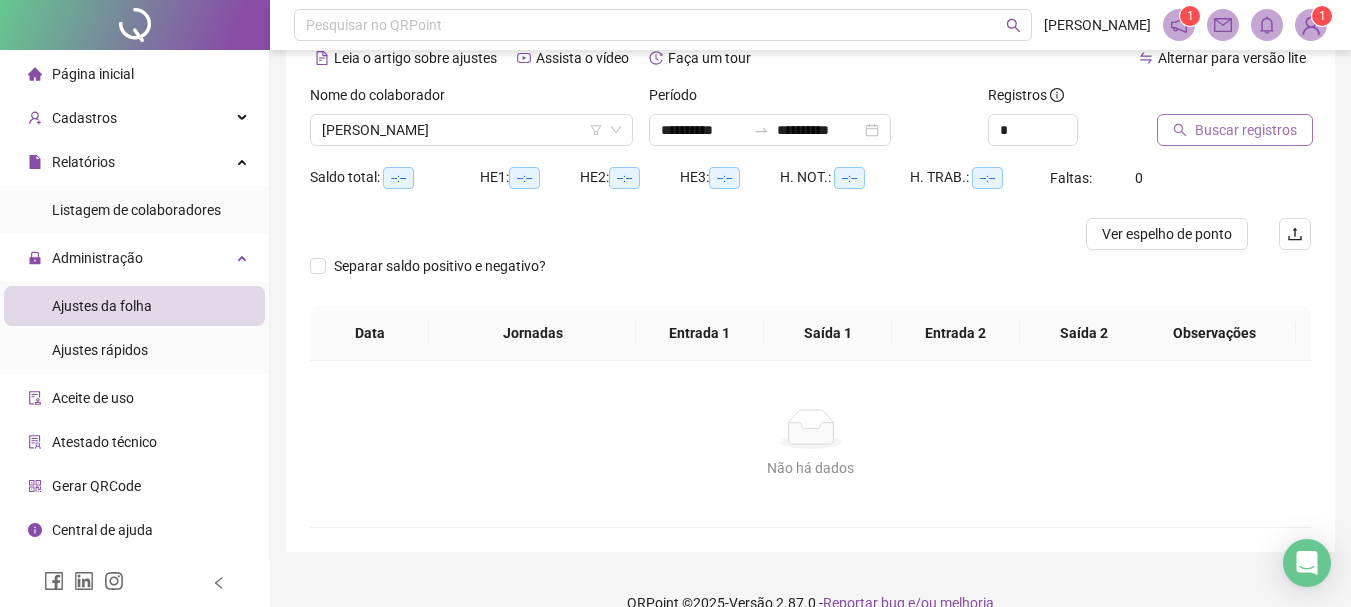 click on "Buscar registros" at bounding box center (1246, 130) 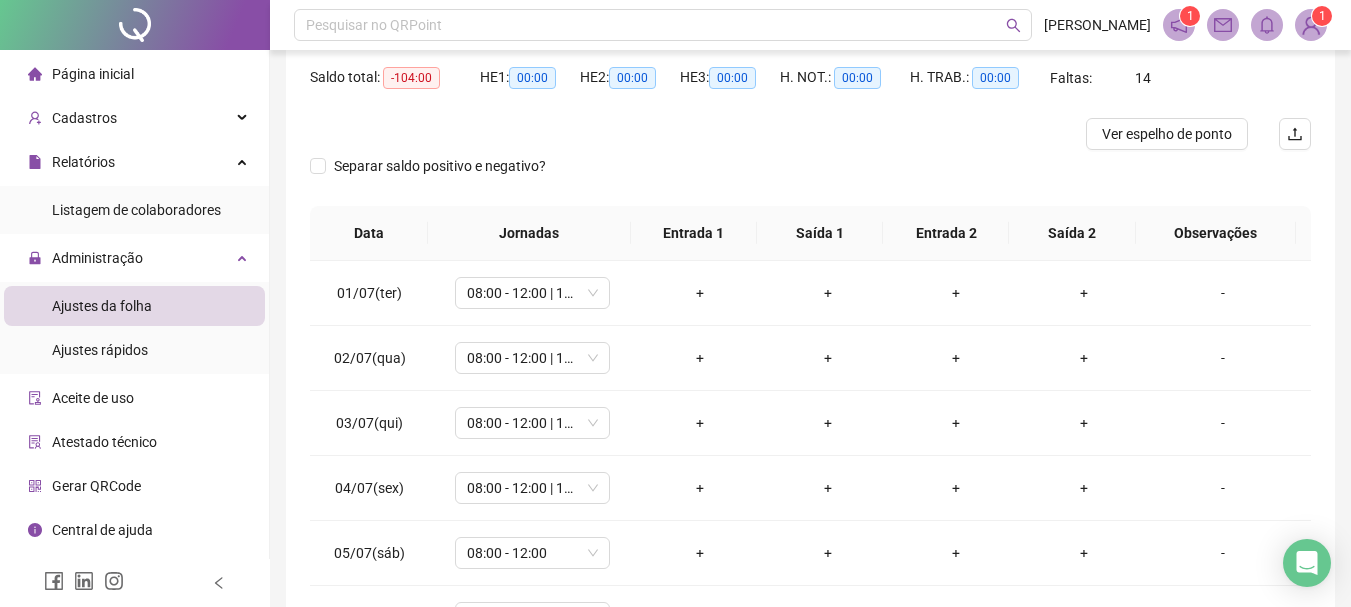 scroll, scrollTop: 100, scrollLeft: 0, axis: vertical 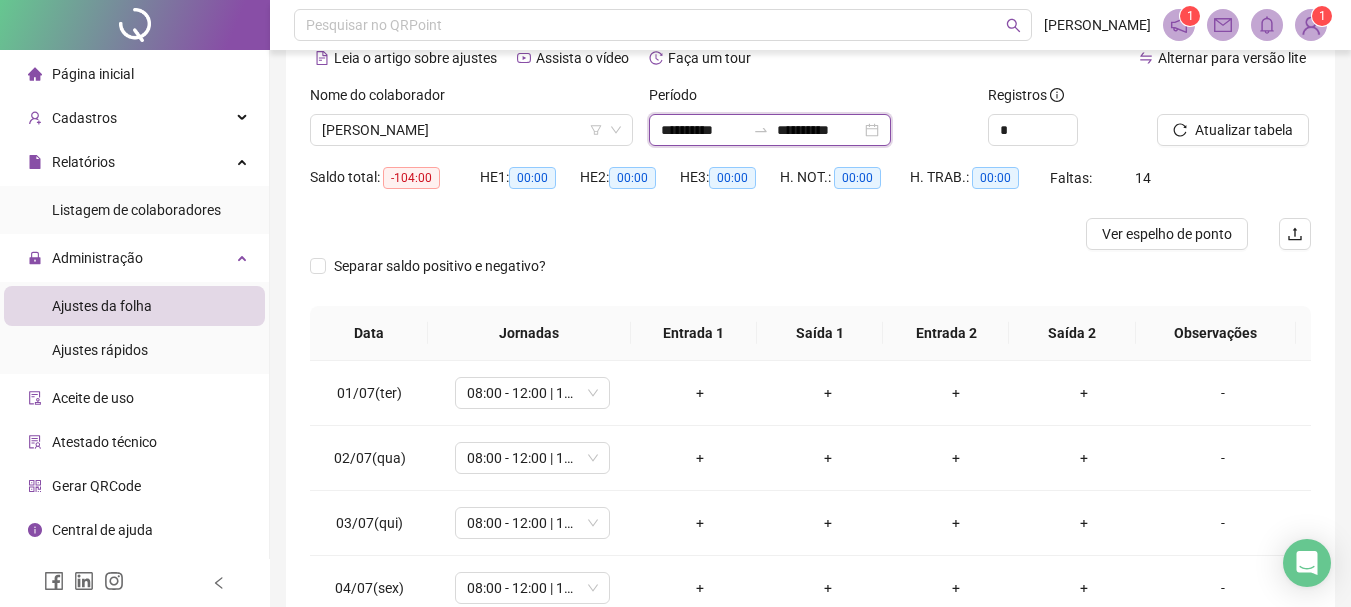 click on "**********" at bounding box center [819, 130] 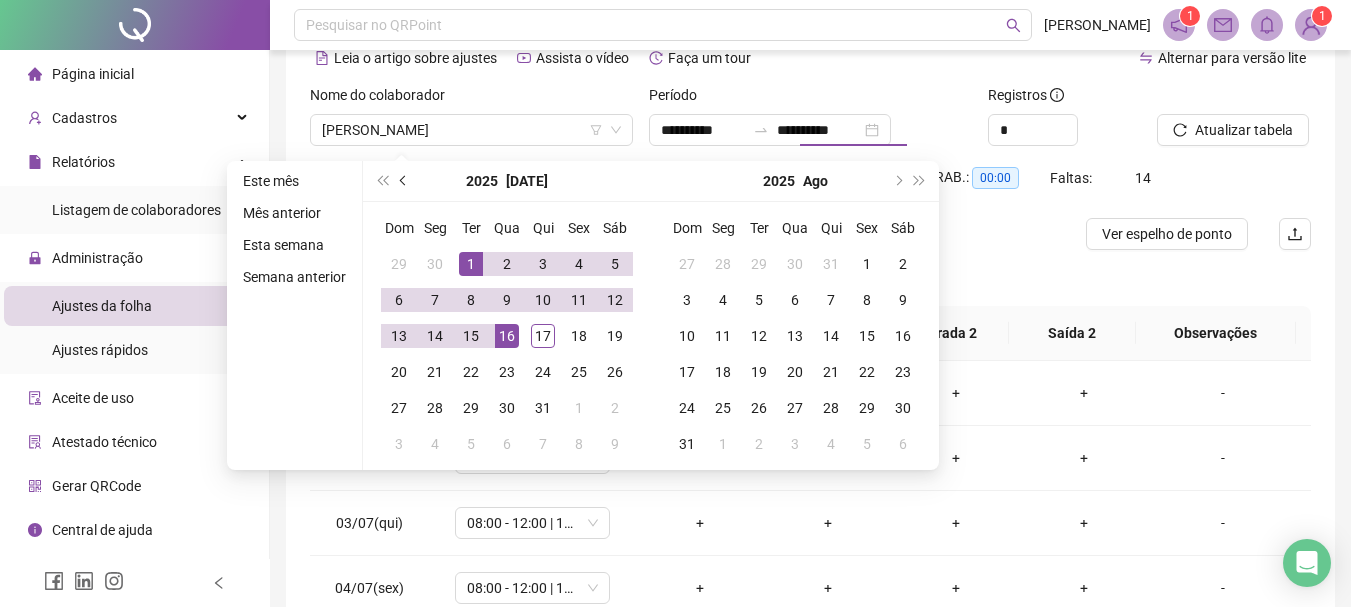click at bounding box center (405, 181) 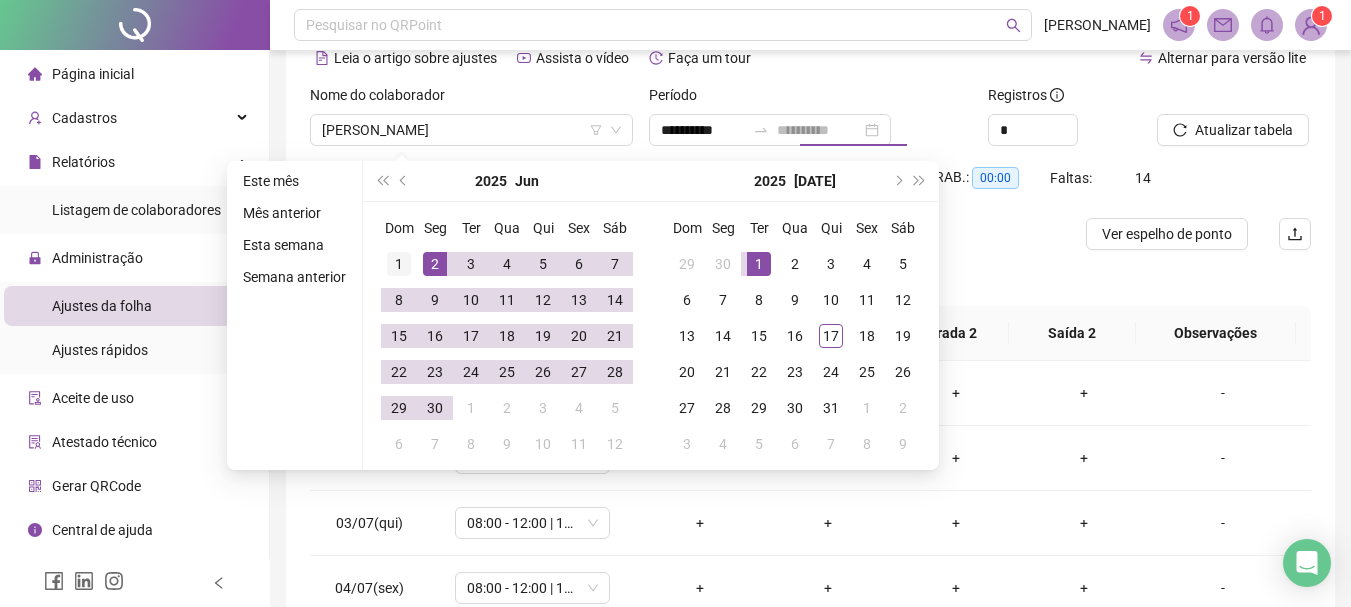 type on "**********" 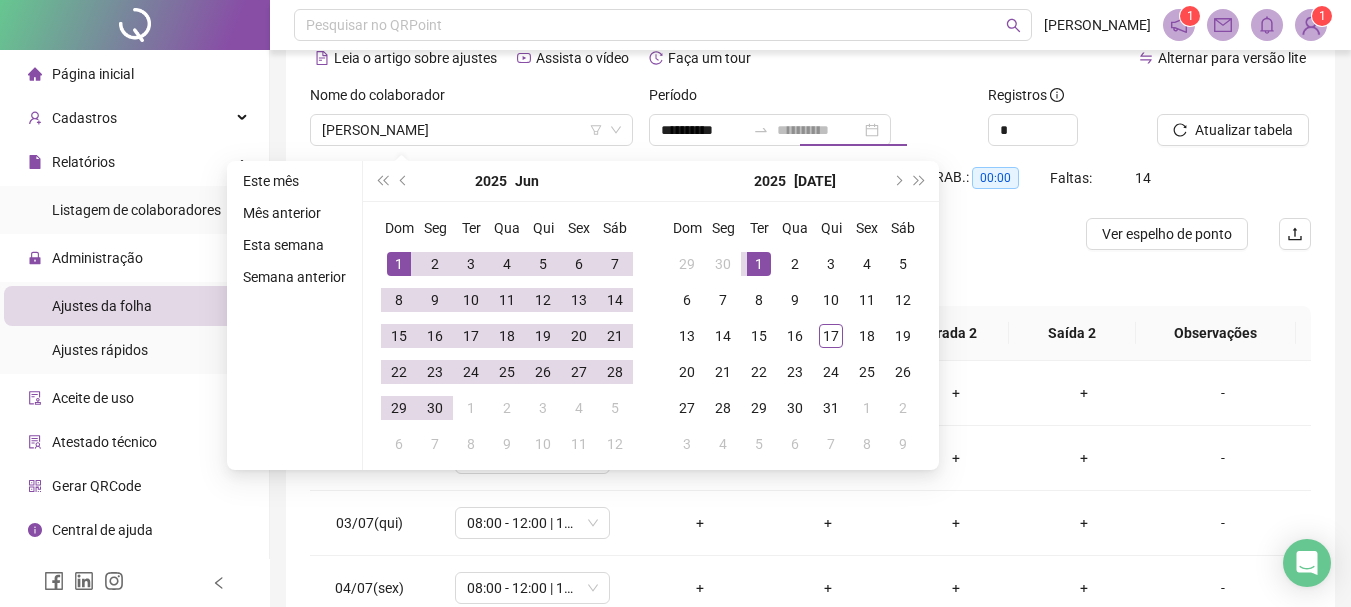 click on "1" at bounding box center (399, 264) 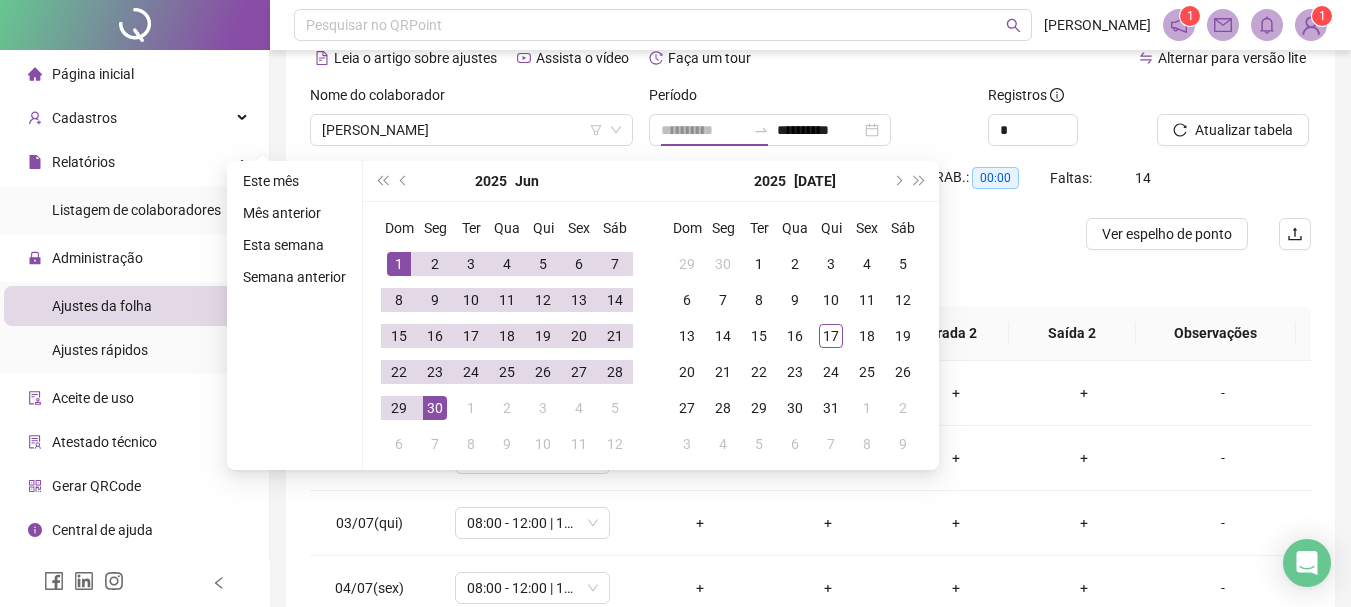 click on "30" at bounding box center (435, 408) 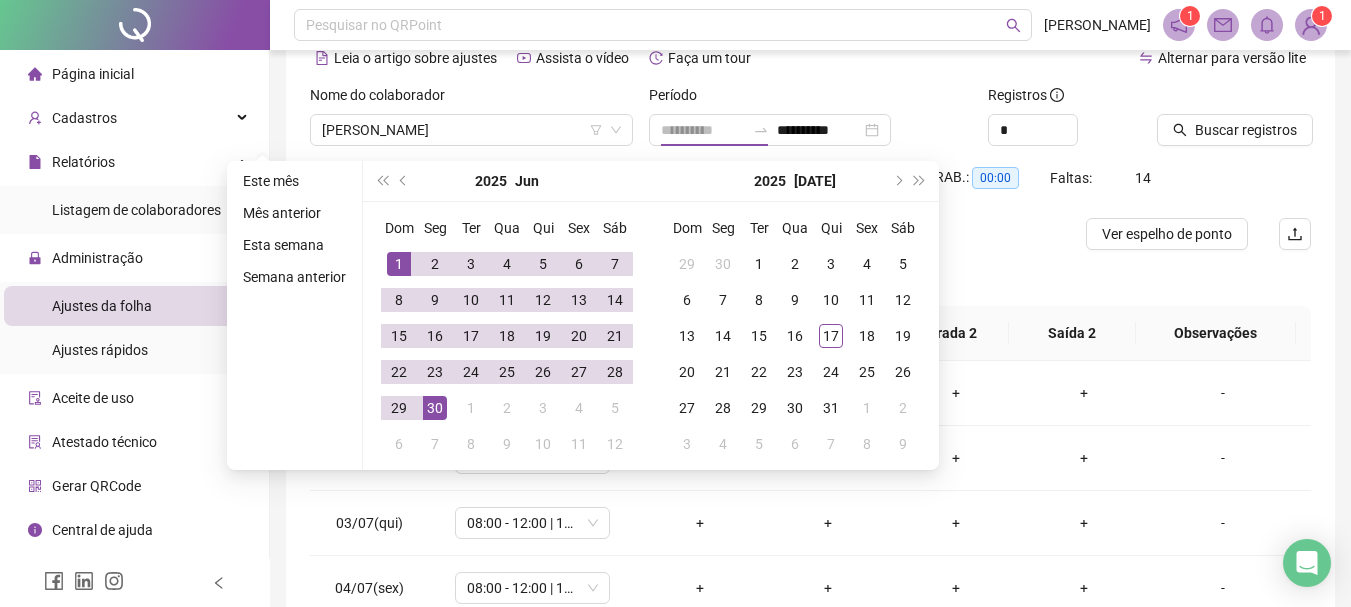 type on "**********" 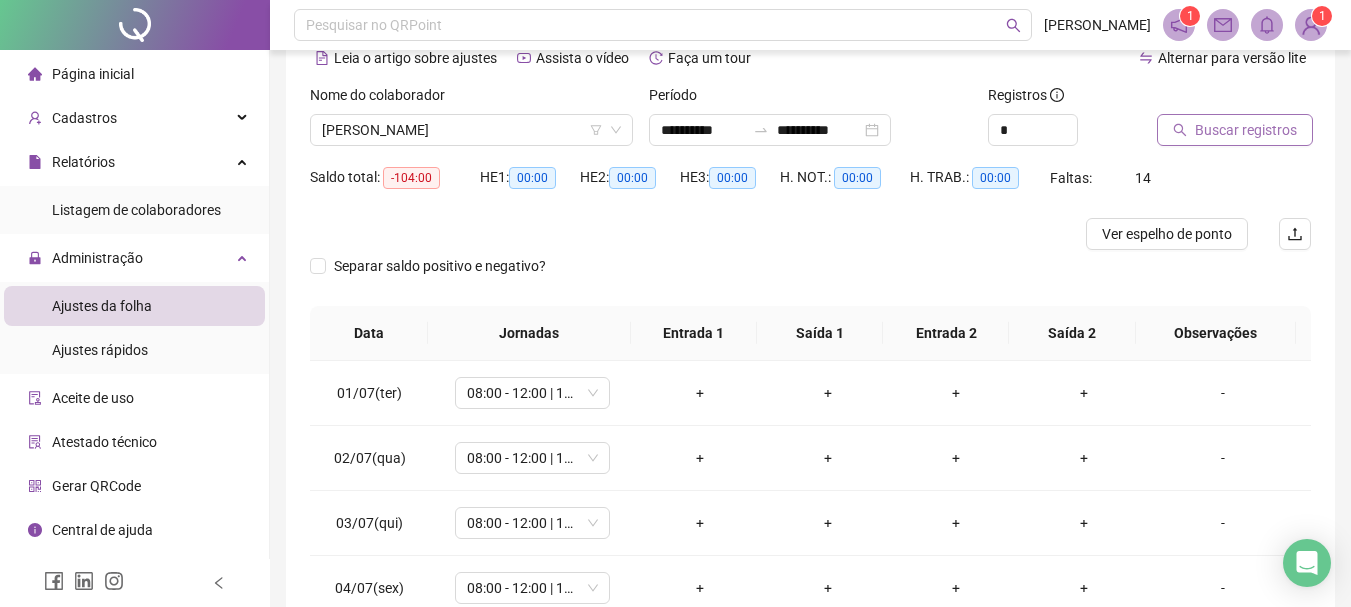 click on "Buscar registros" at bounding box center [1235, 130] 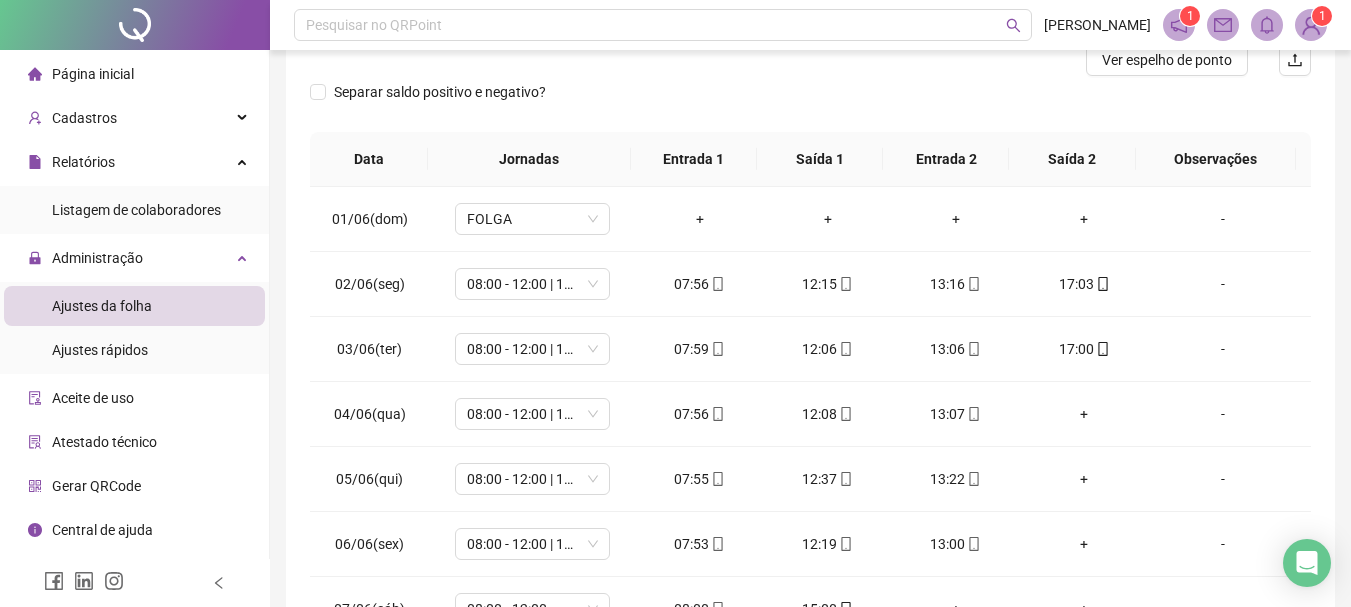 scroll, scrollTop: 300, scrollLeft: 0, axis: vertical 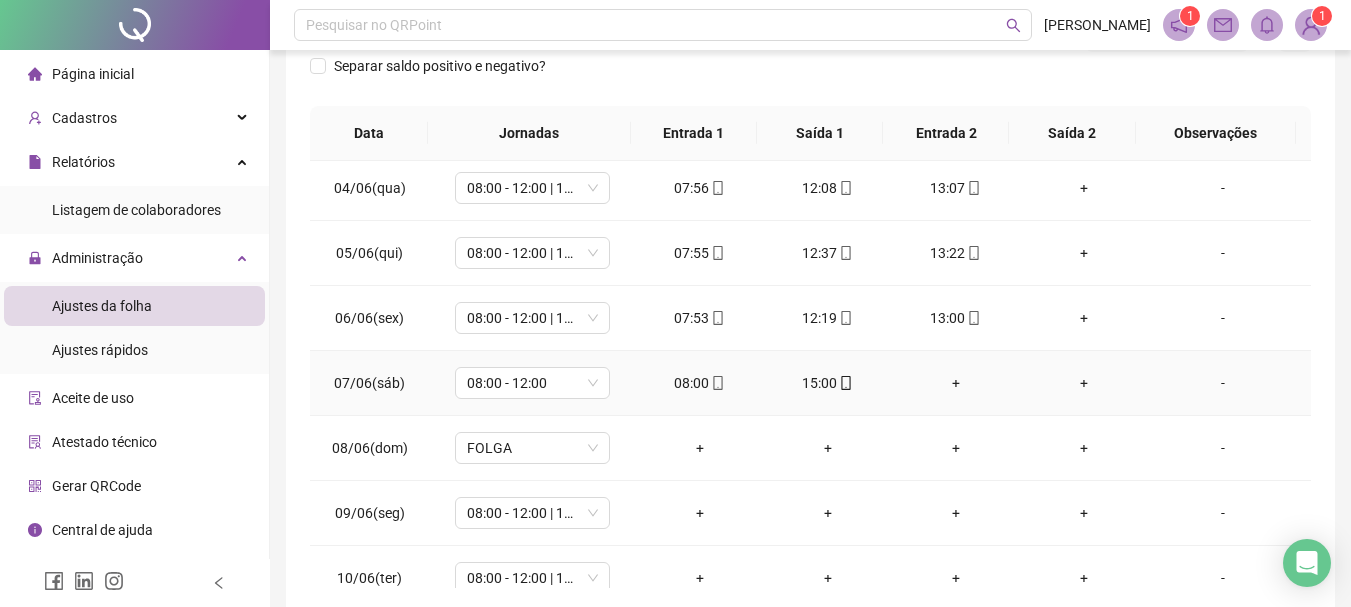 click on "15:00" at bounding box center (828, 383) 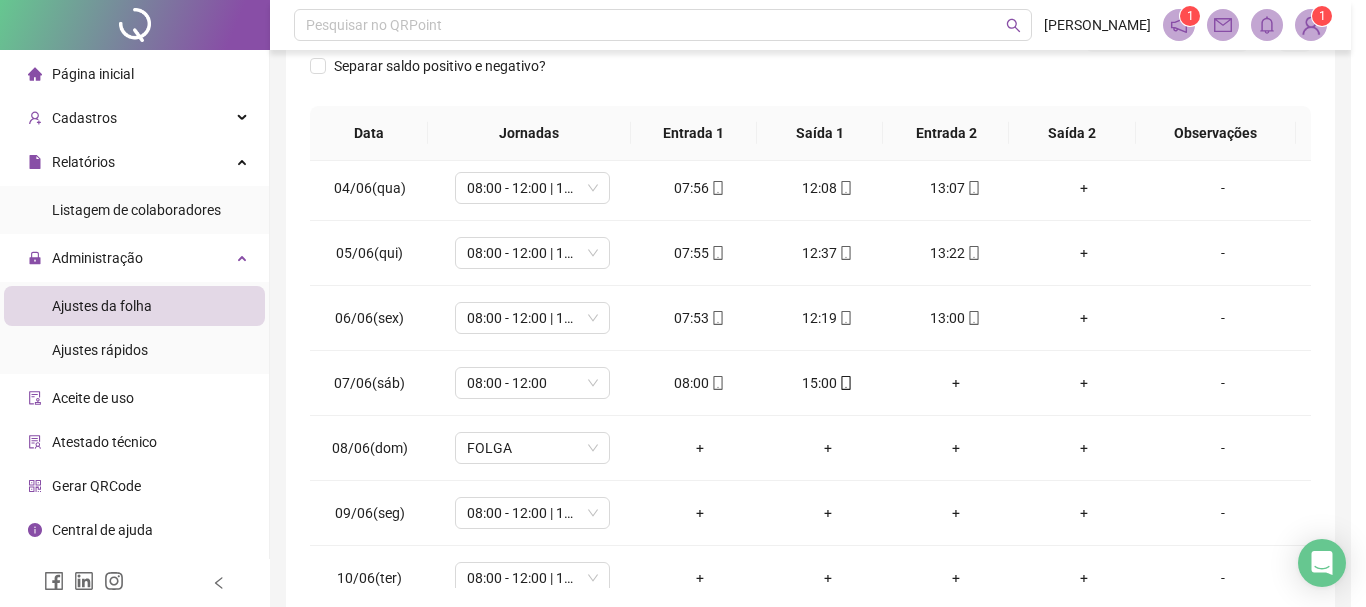 type on "**********" 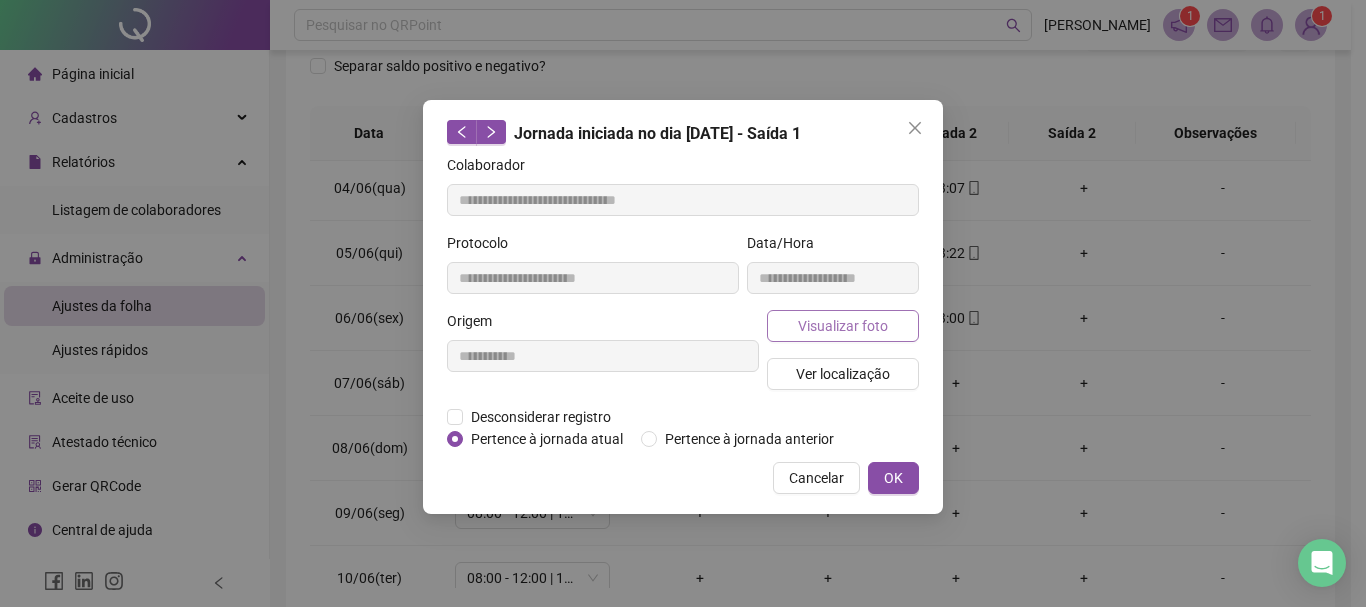 click on "Visualizar foto" at bounding box center [843, 326] 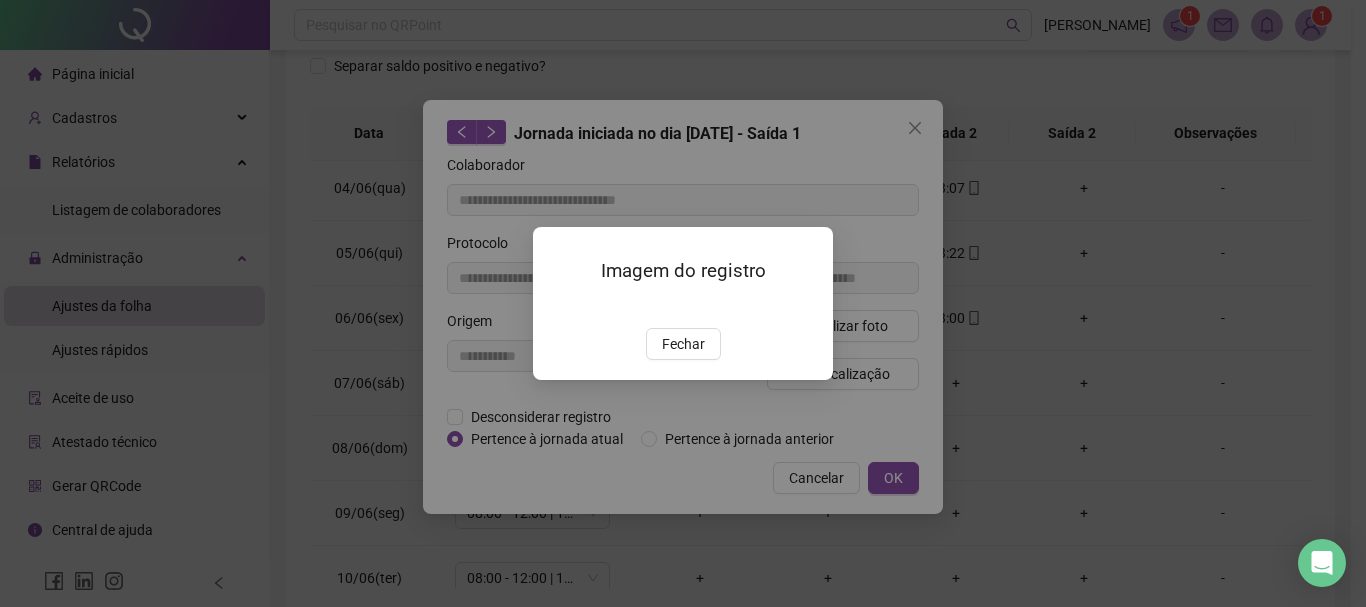 click at bounding box center [557, 307] 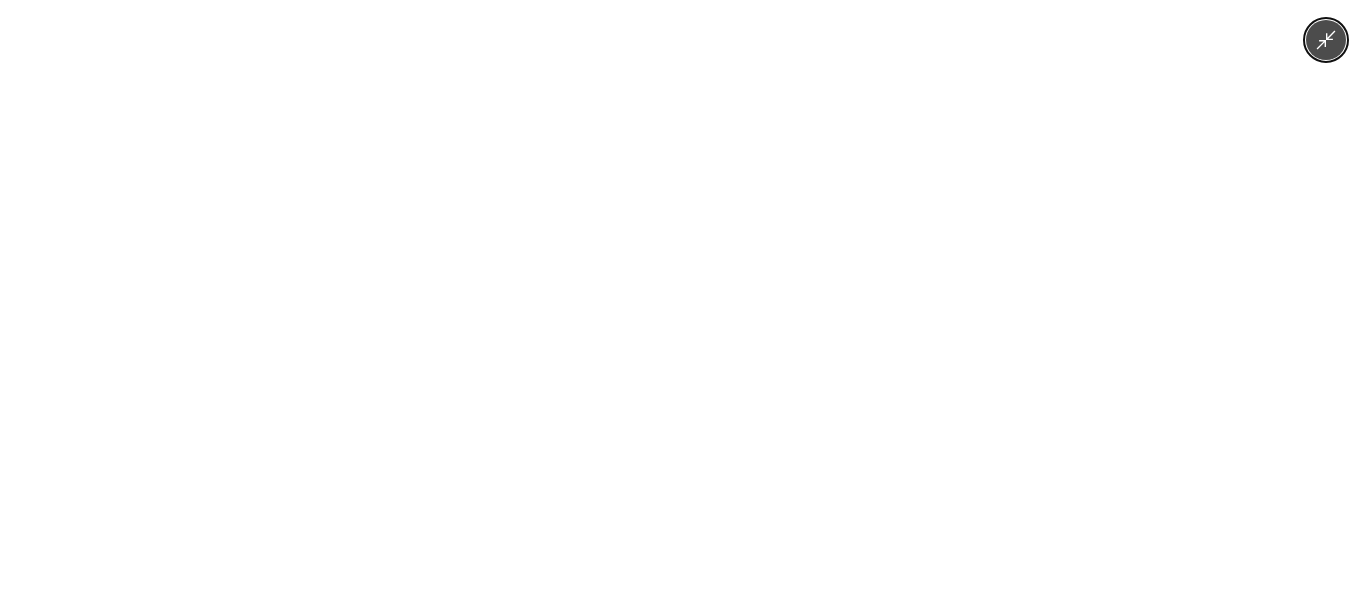 click at bounding box center [683, 303] 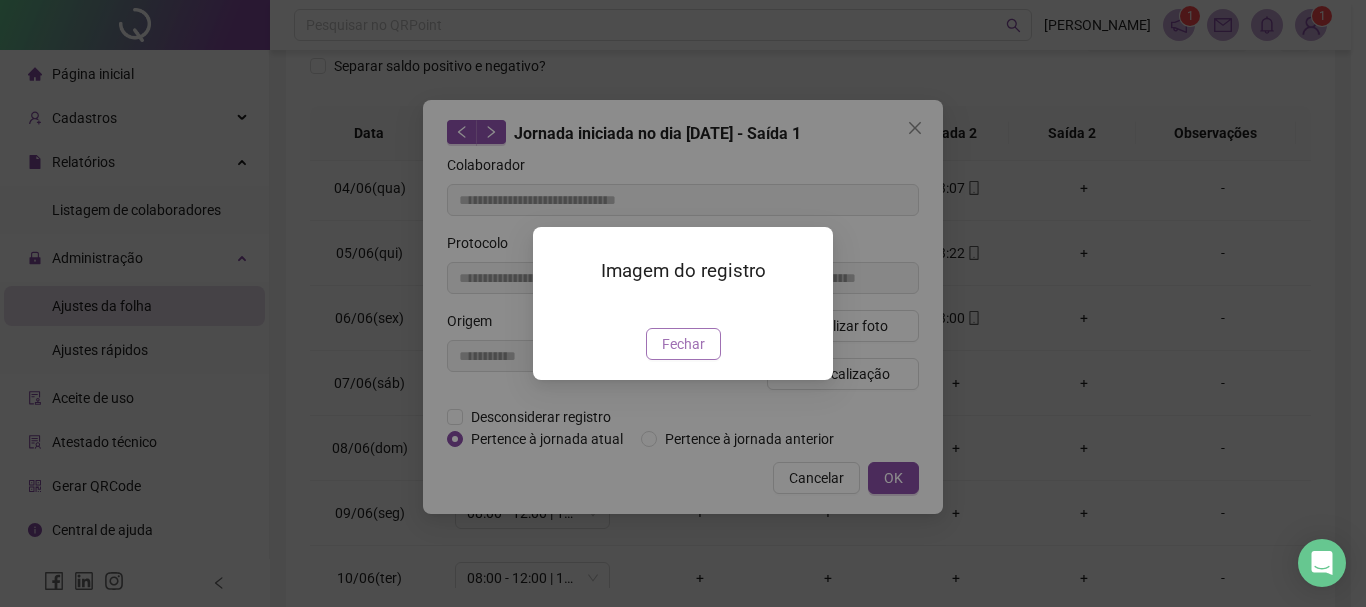 click on "Fechar" at bounding box center (683, 344) 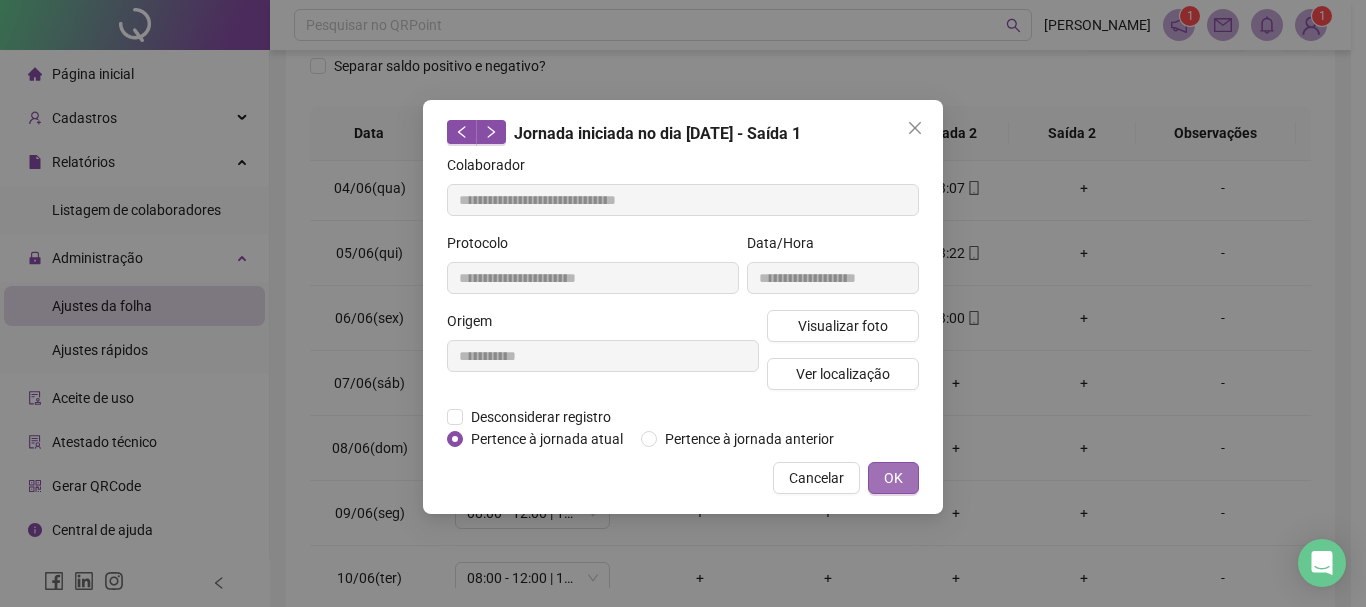 click on "OK" at bounding box center (893, 478) 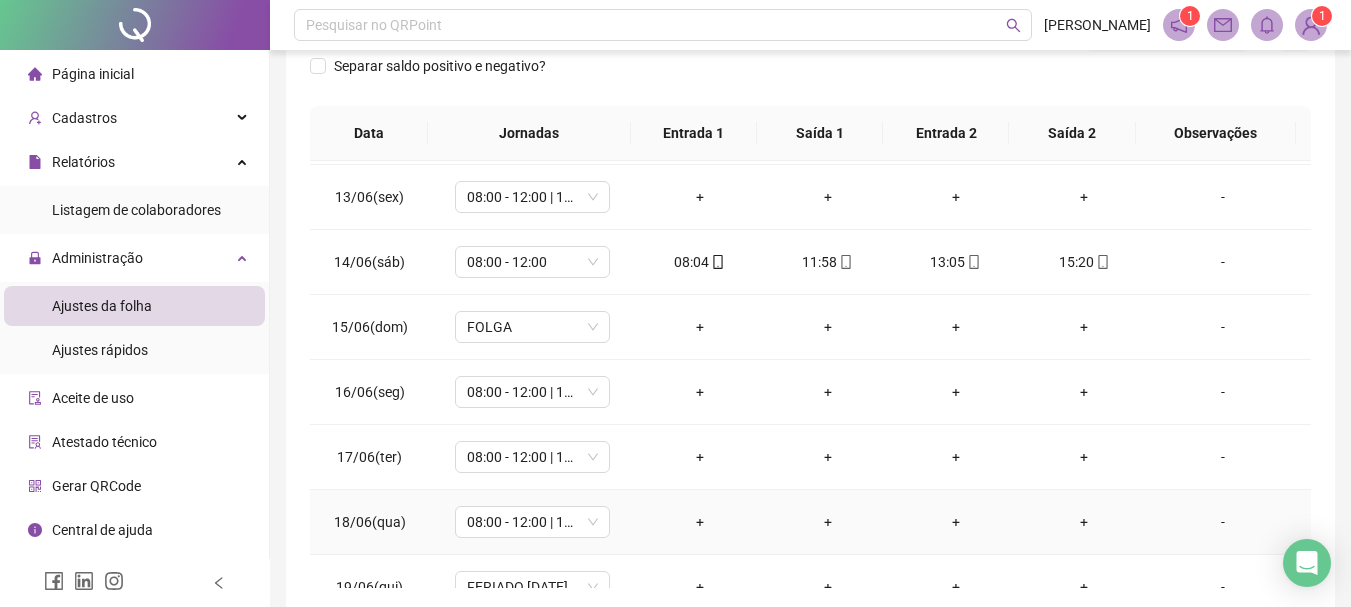 scroll, scrollTop: 700, scrollLeft: 0, axis: vertical 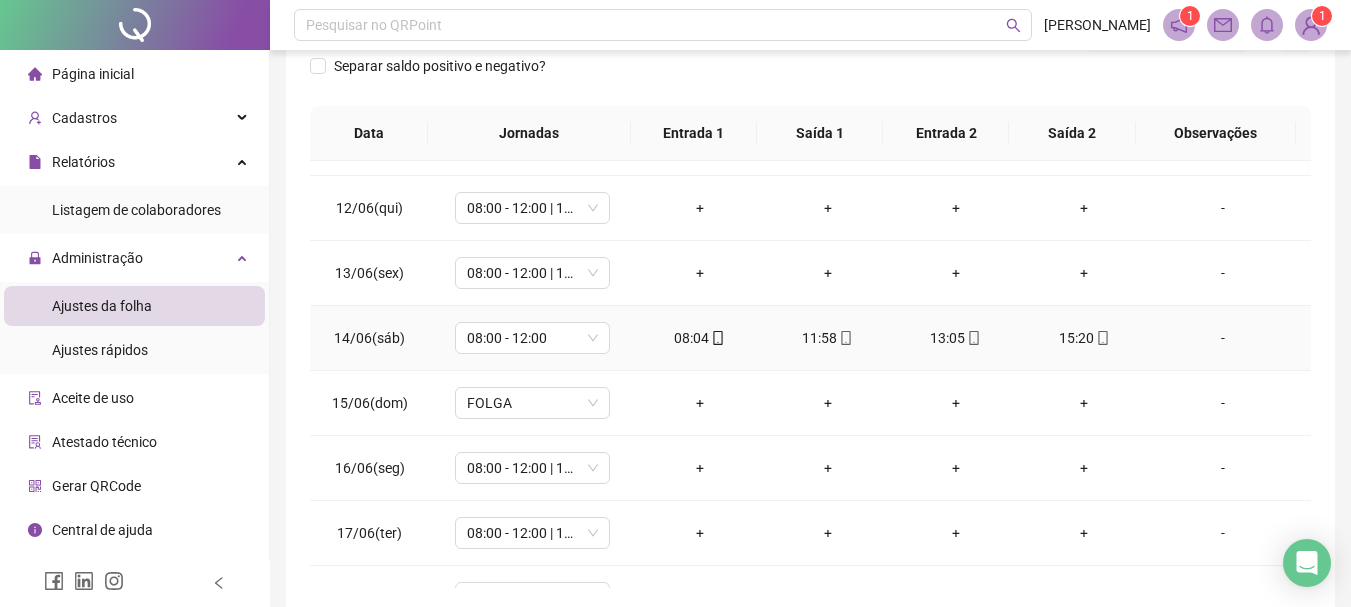 click on "08:04" at bounding box center [700, 338] 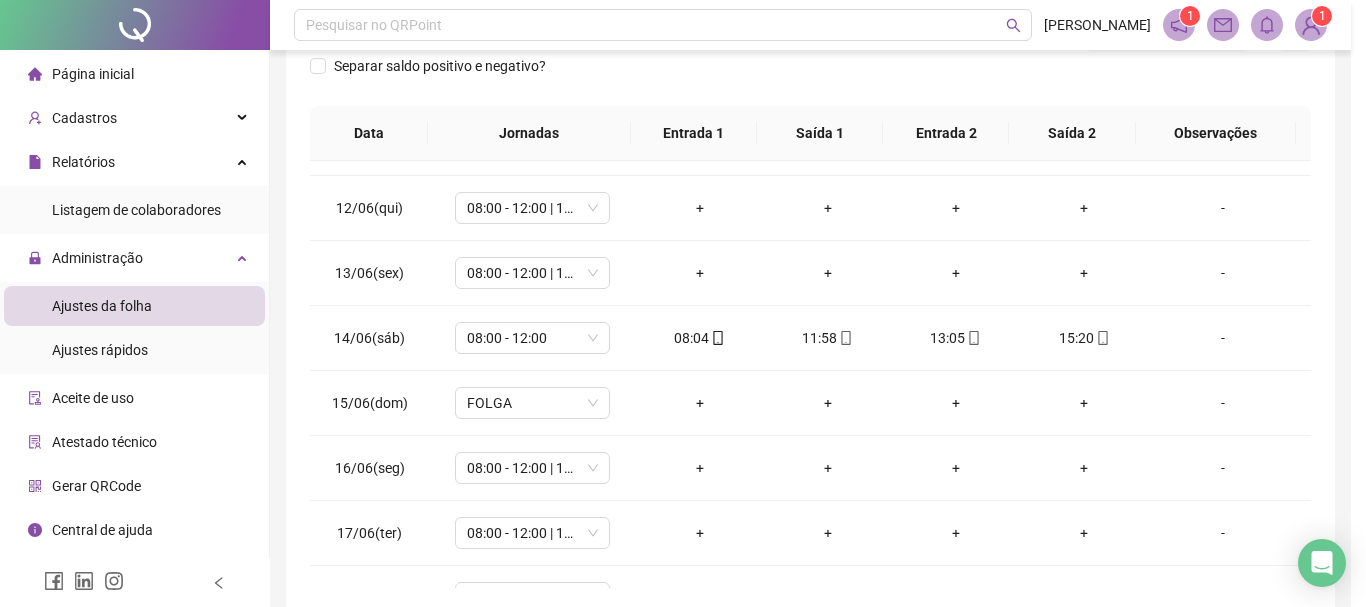 type on "**********" 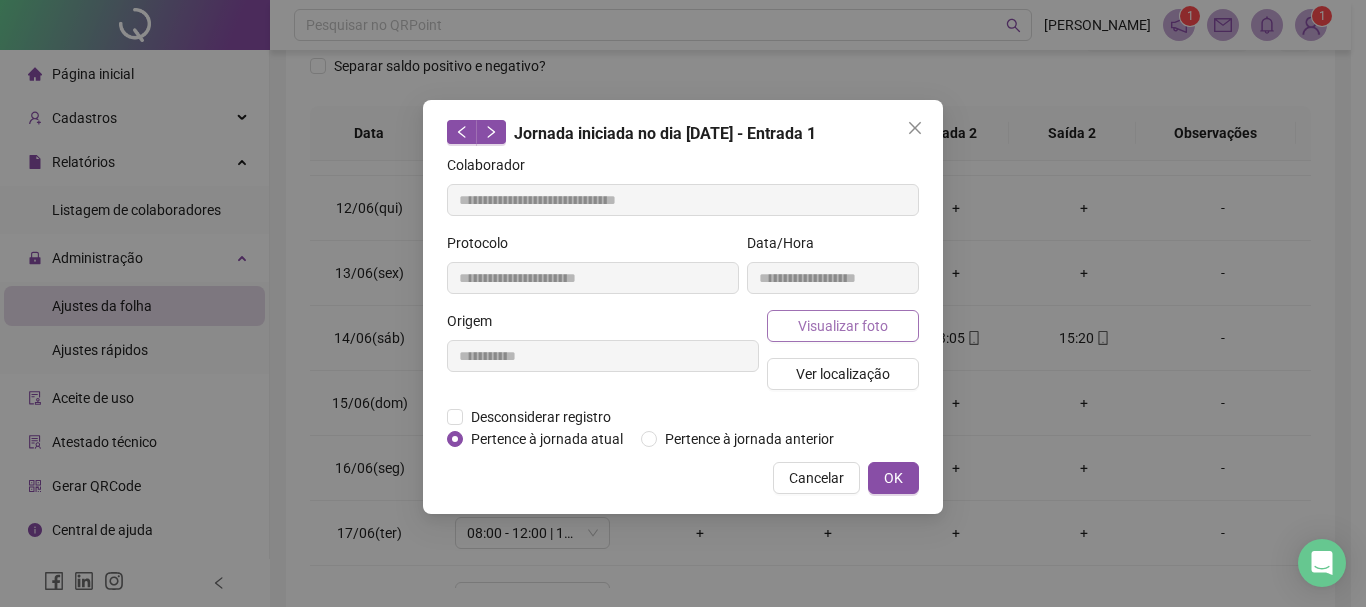 click on "Visualizar foto" at bounding box center [843, 326] 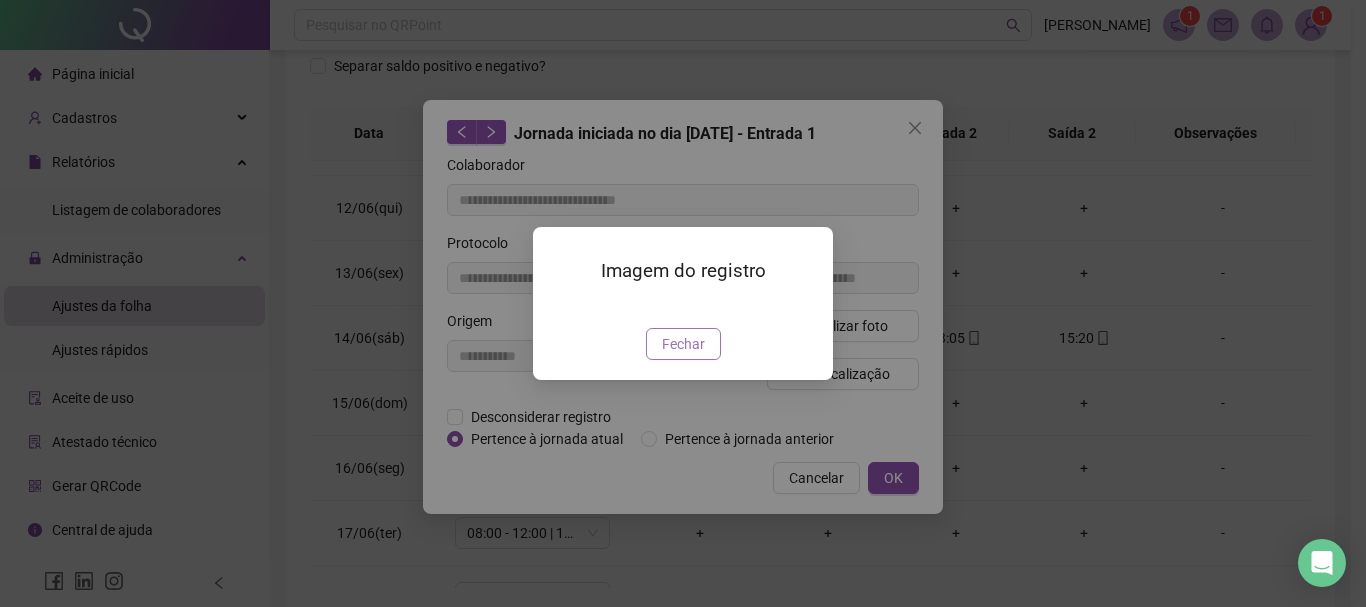 click on "Fechar" at bounding box center (683, 344) 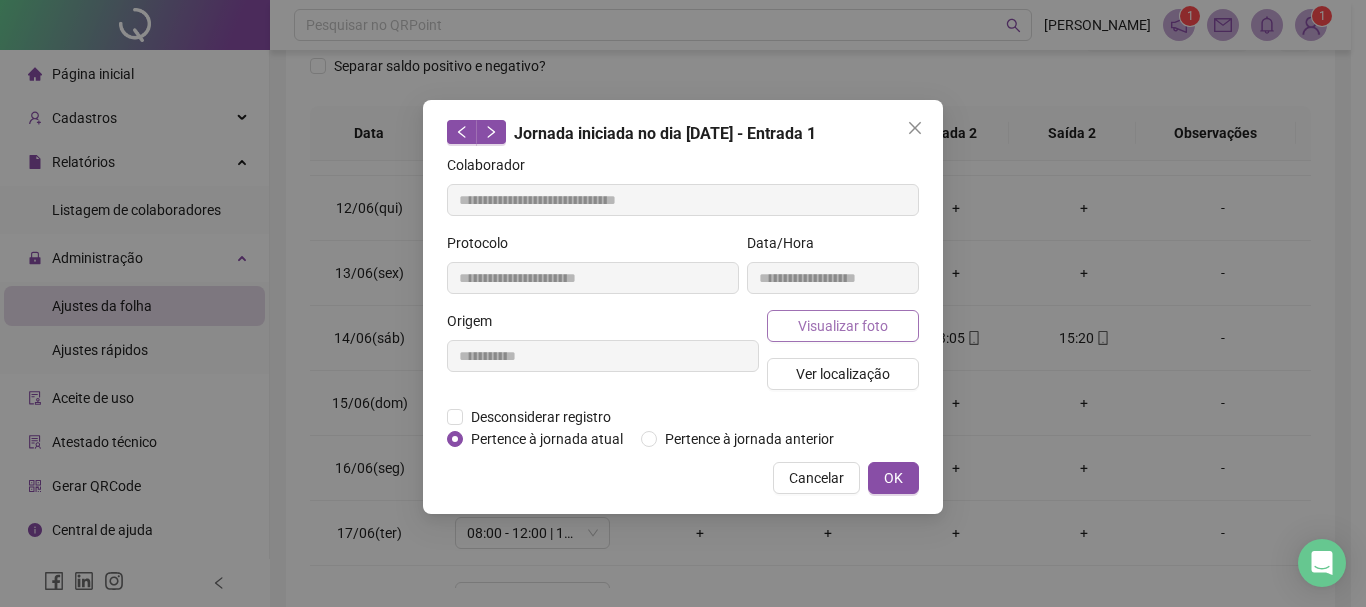 click on "Visualizar foto" at bounding box center (843, 326) 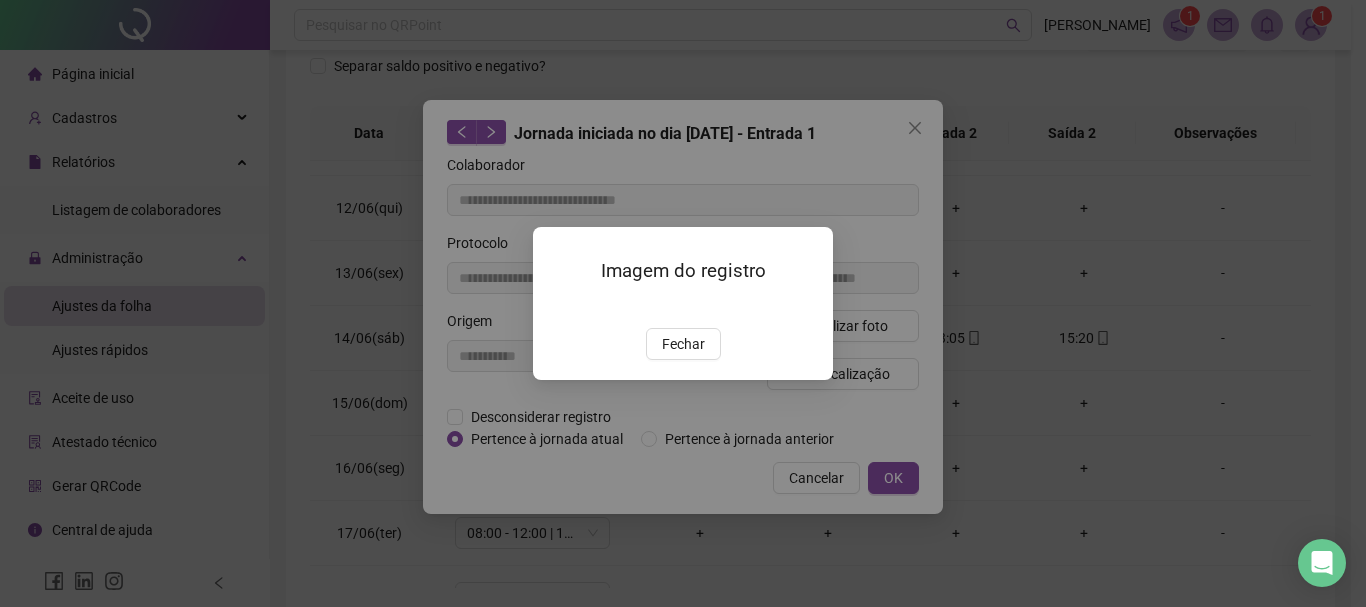 click at bounding box center [557, 307] 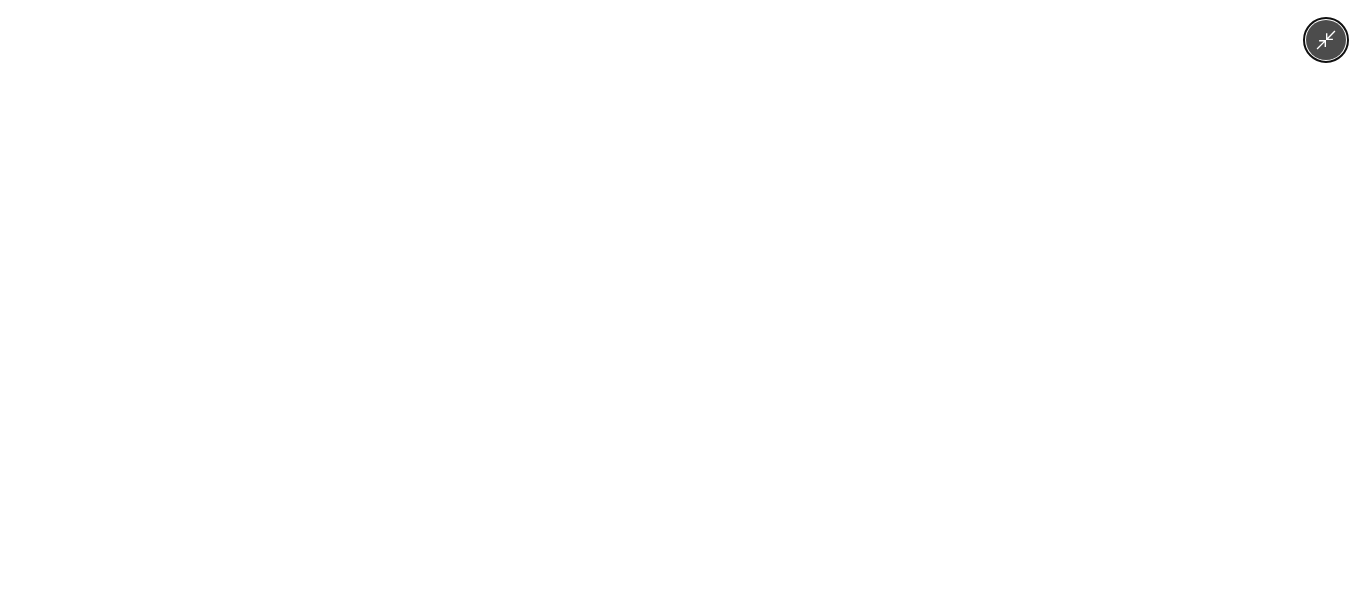 click at bounding box center (683, 303) 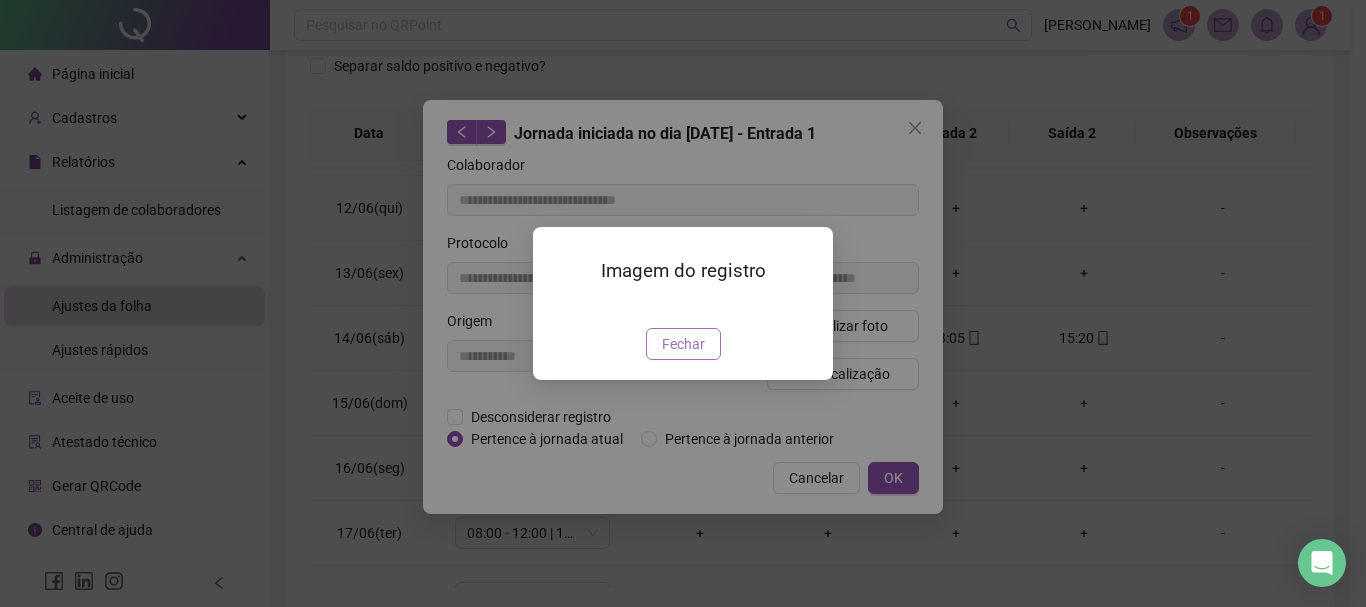click on "Fechar" at bounding box center [683, 344] 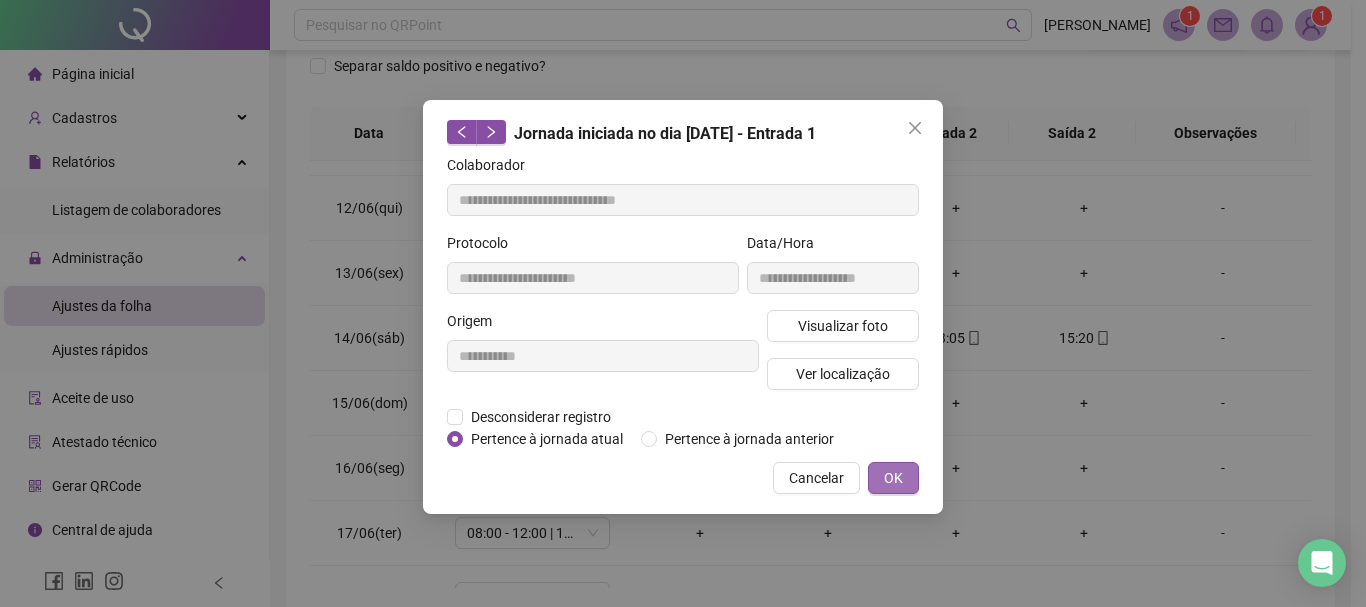 click on "OK" at bounding box center [893, 478] 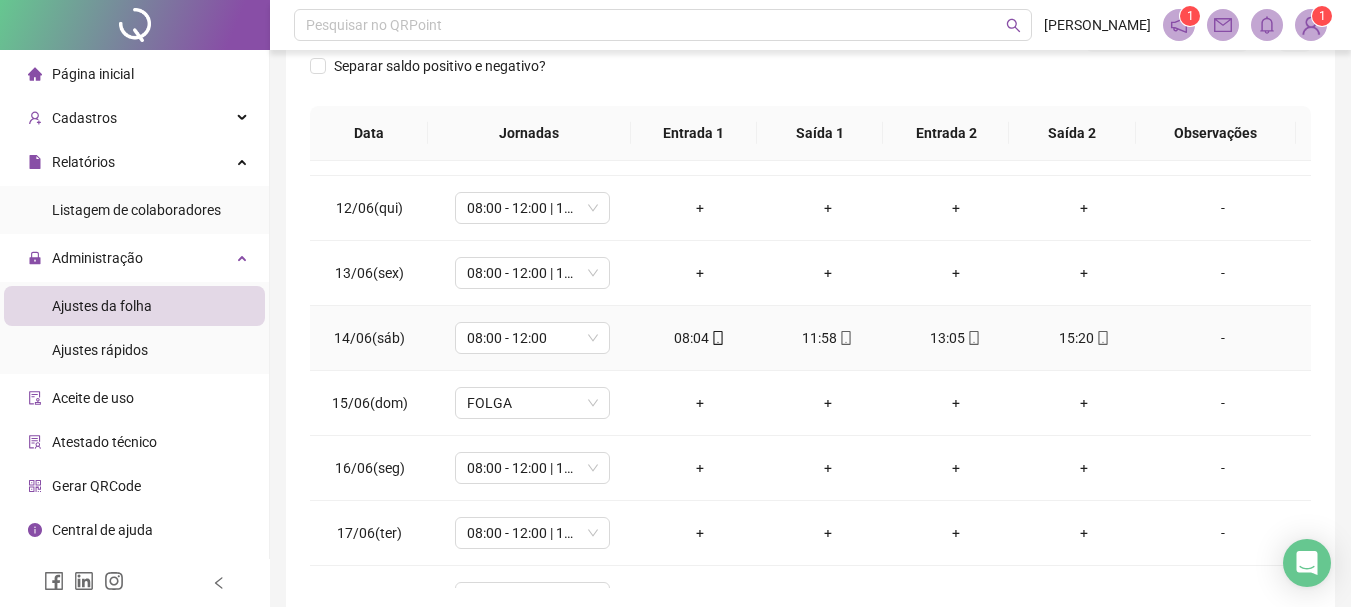 click 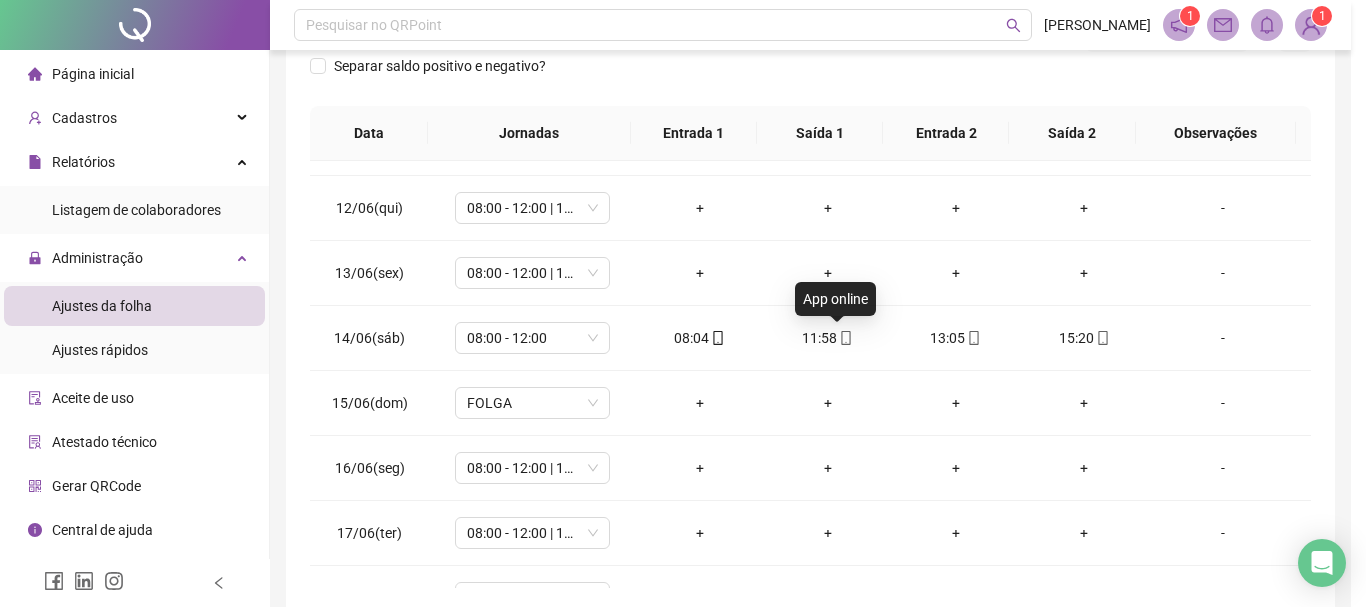 type on "**********" 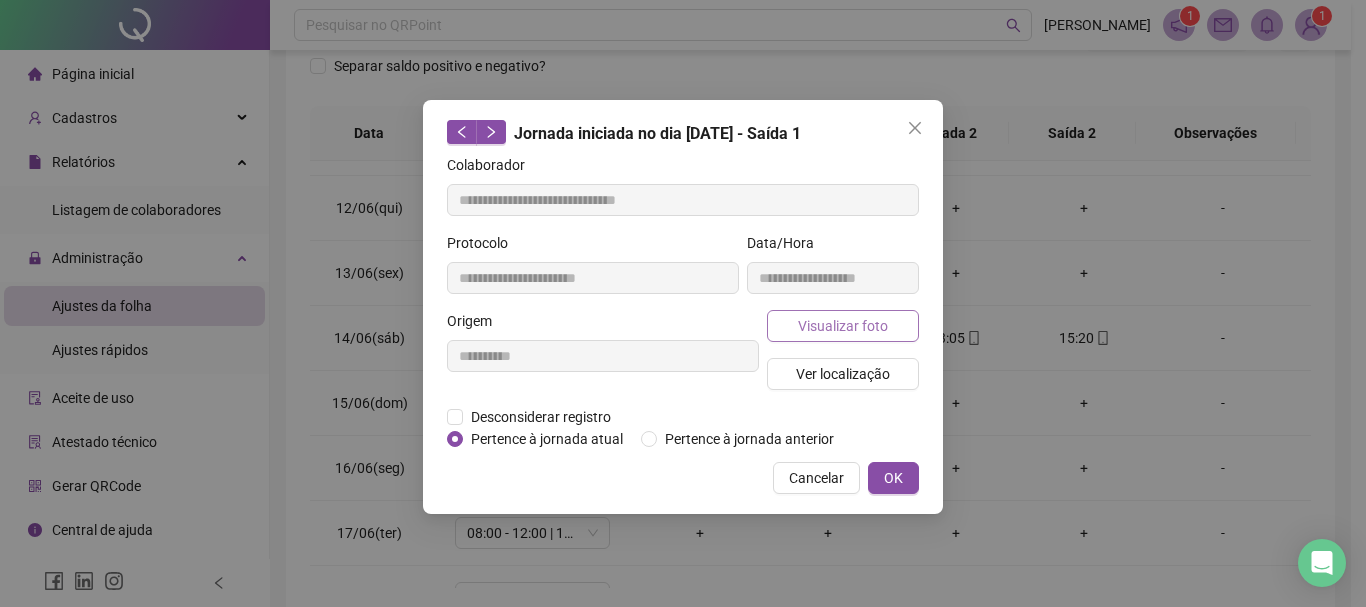 click on "Visualizar foto" at bounding box center [843, 326] 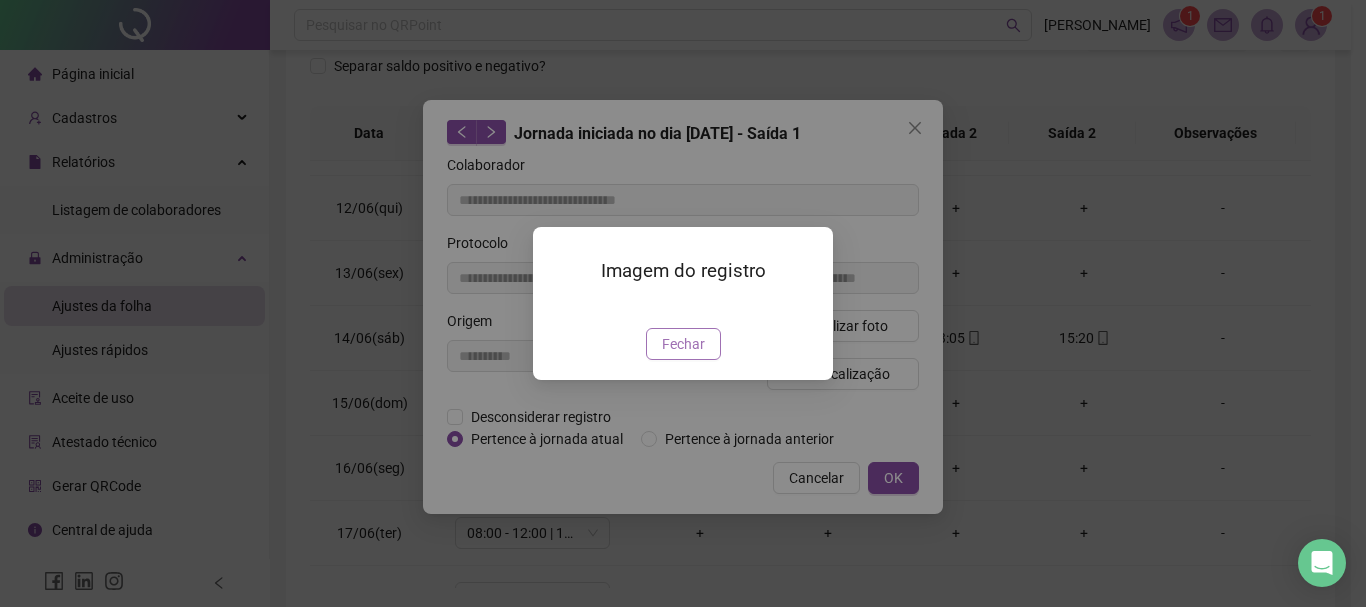 click on "Fechar" at bounding box center (683, 344) 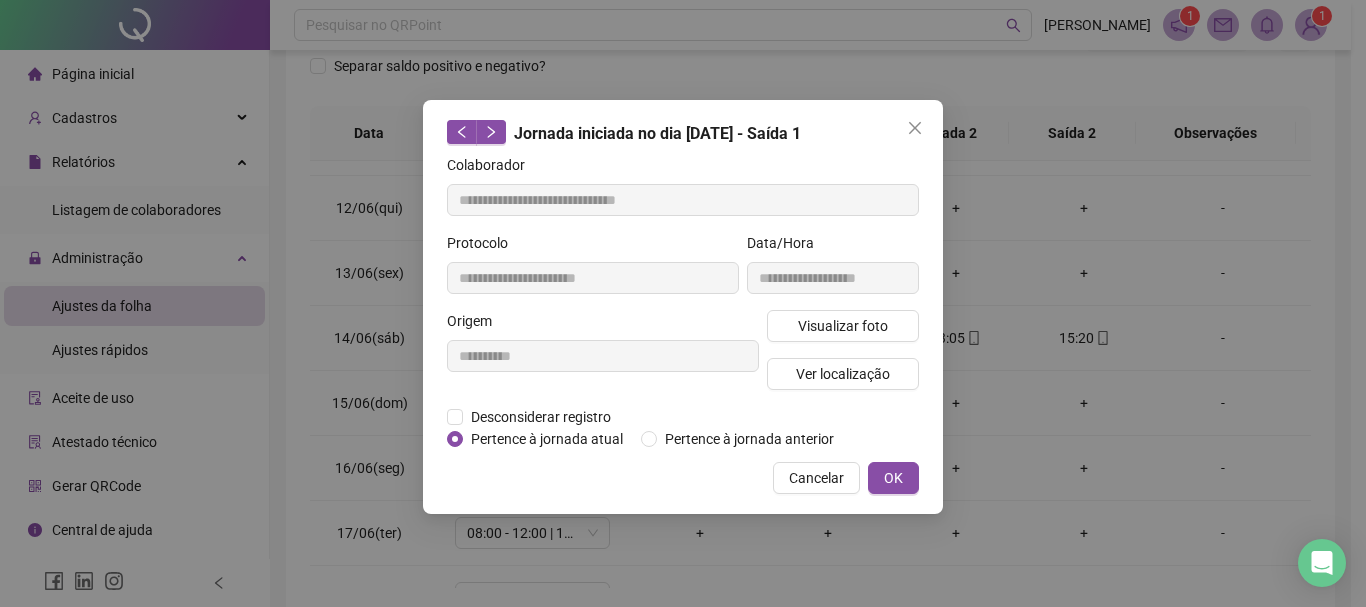click on "OK" at bounding box center (893, 478) 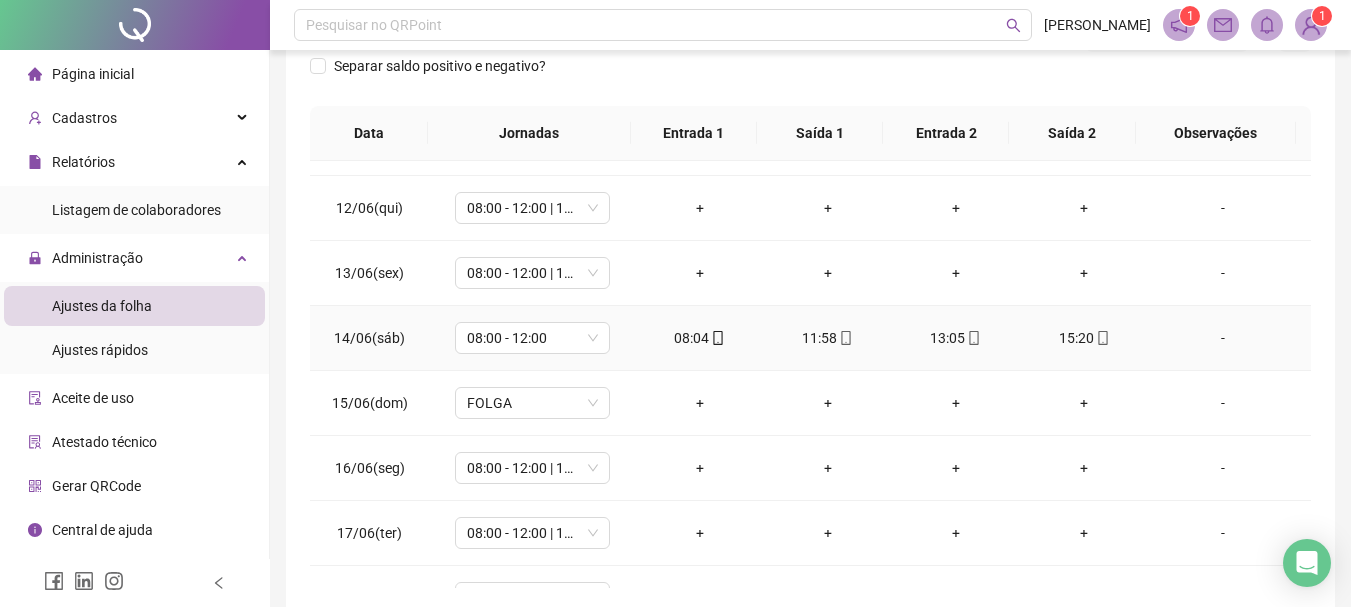 click 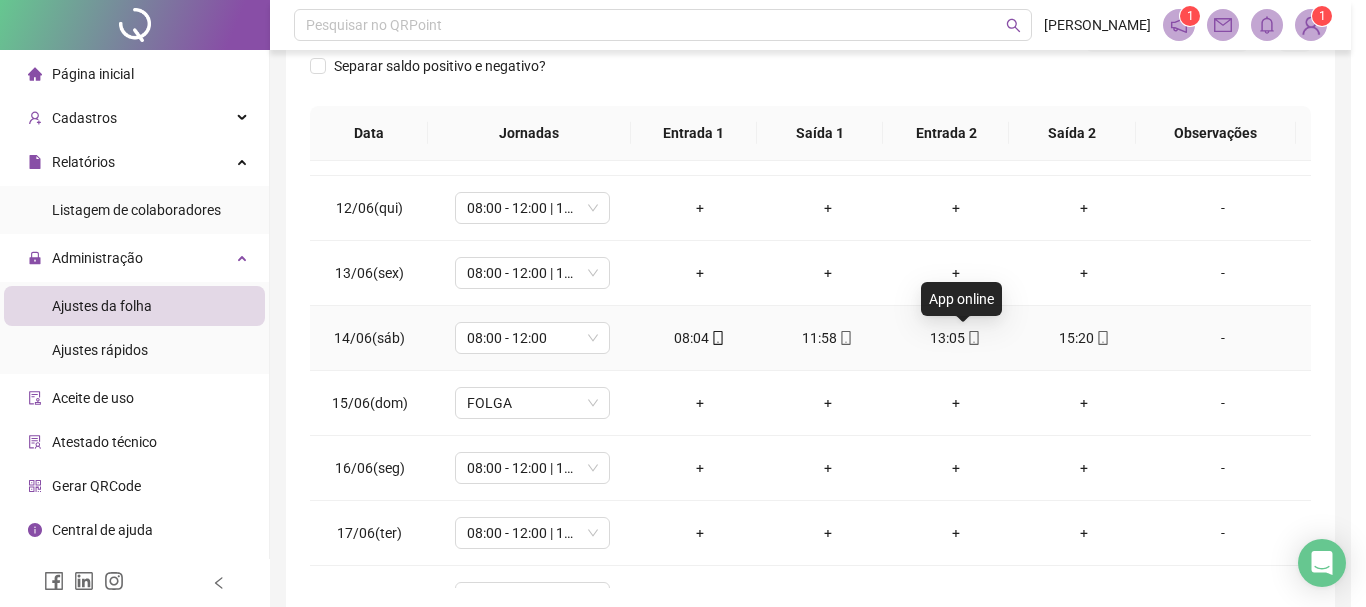 type on "**********" 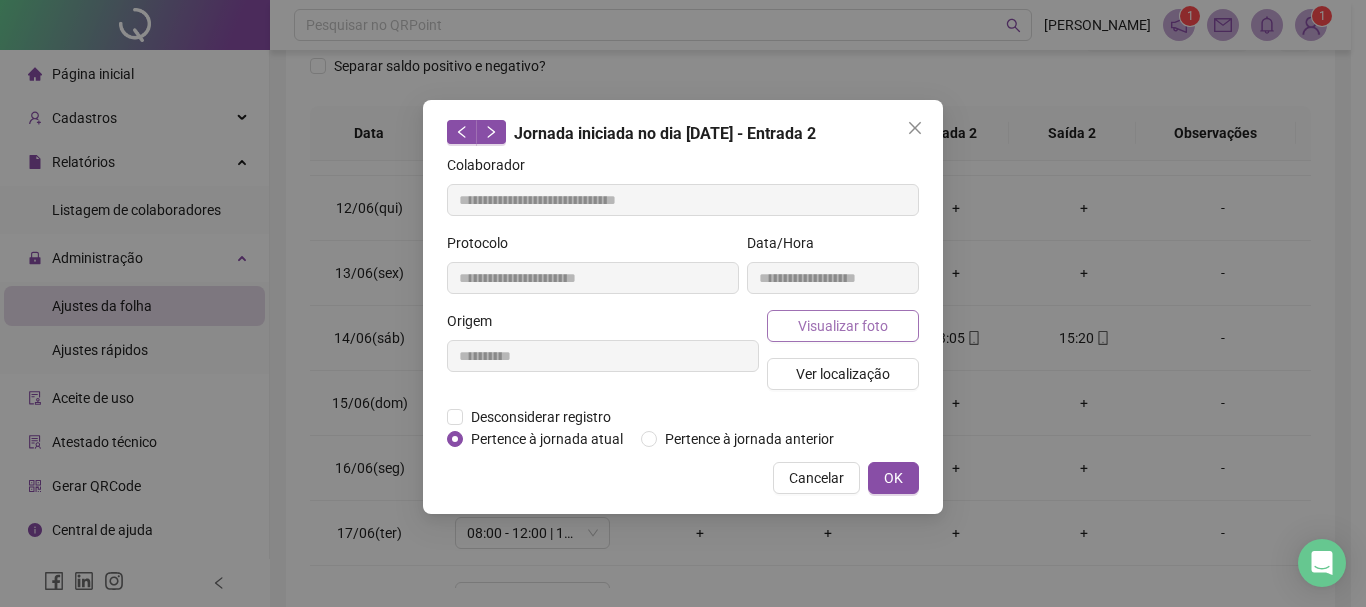 click on "Visualizar foto" at bounding box center (843, 326) 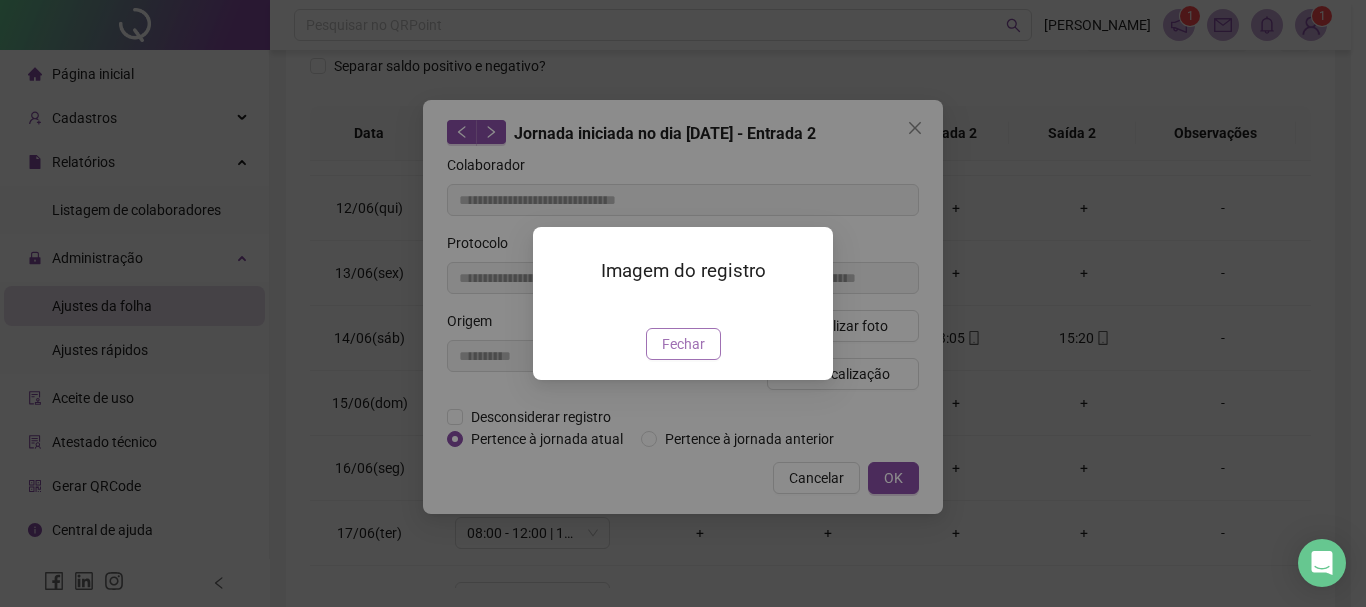 click on "Fechar" at bounding box center [683, 344] 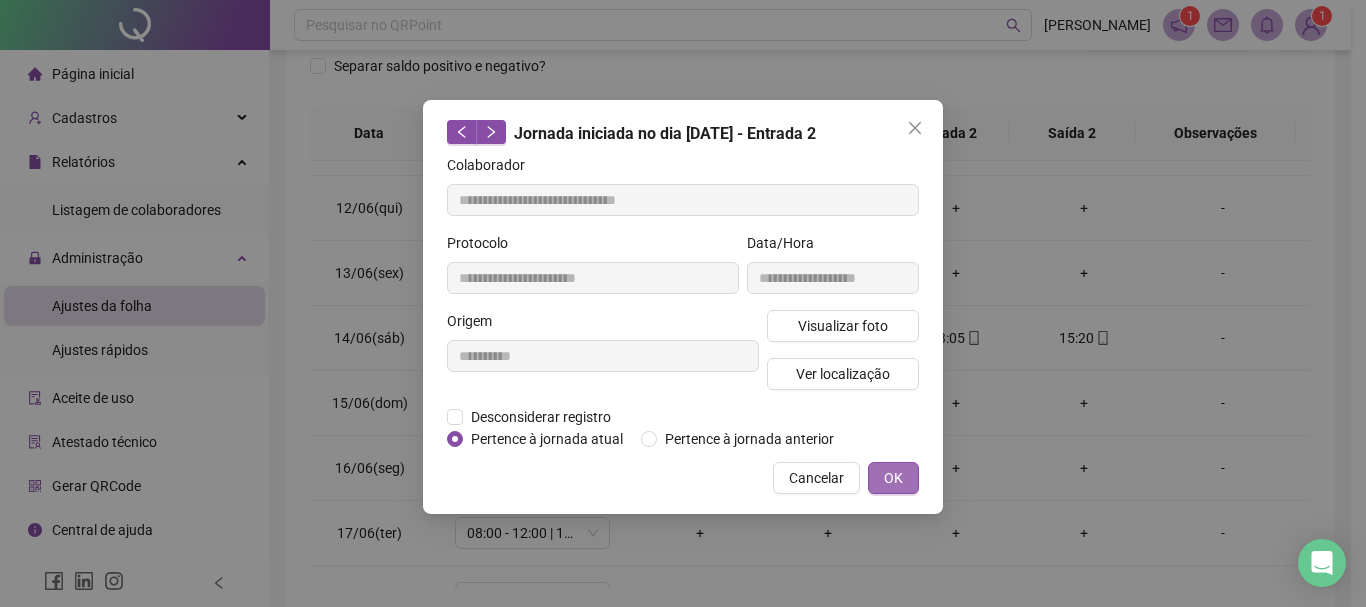 click on "OK" at bounding box center [893, 478] 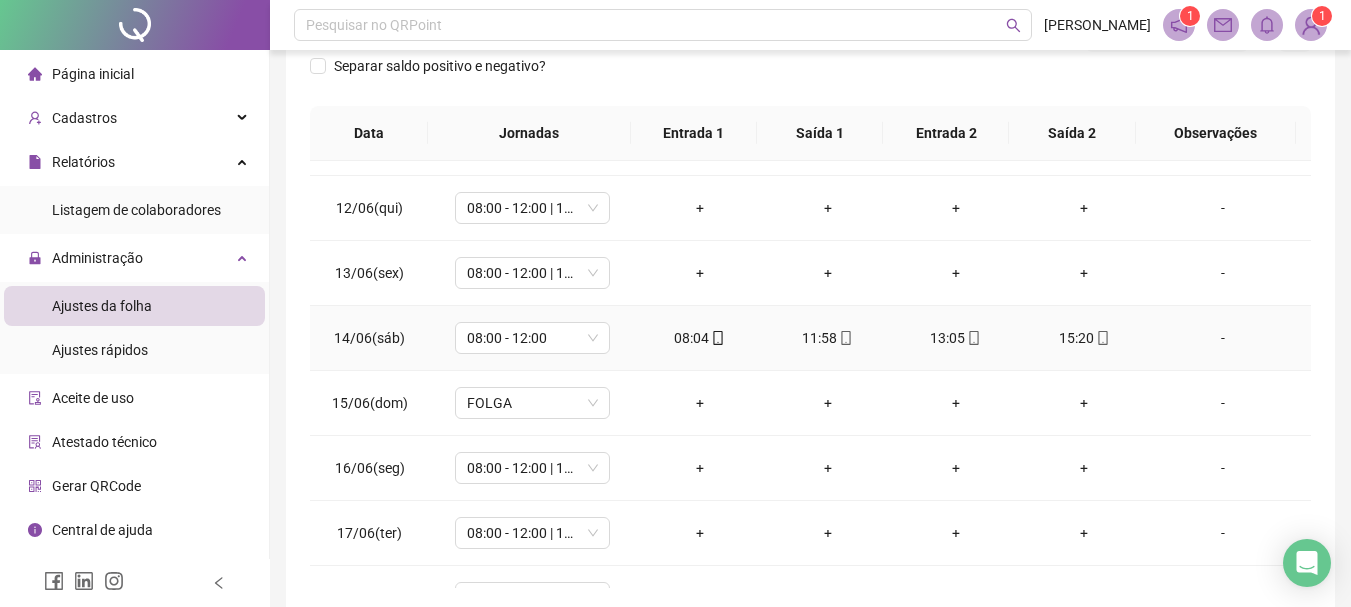 click on "15:20" at bounding box center (1084, 338) 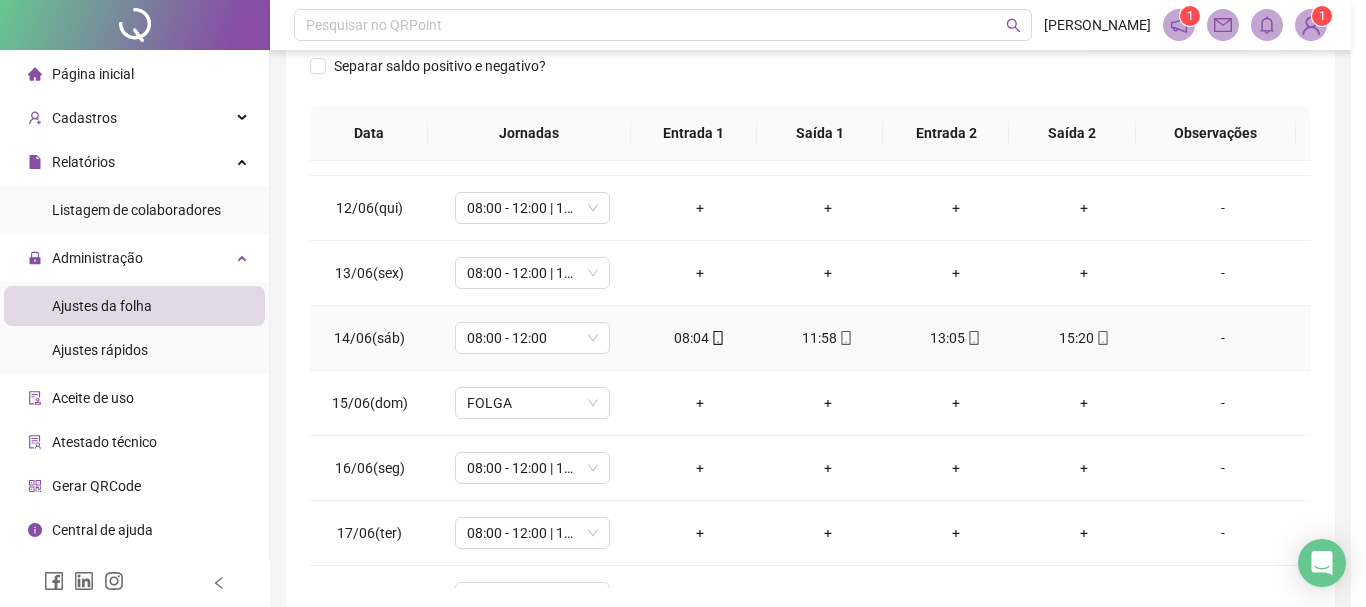 type on "**********" 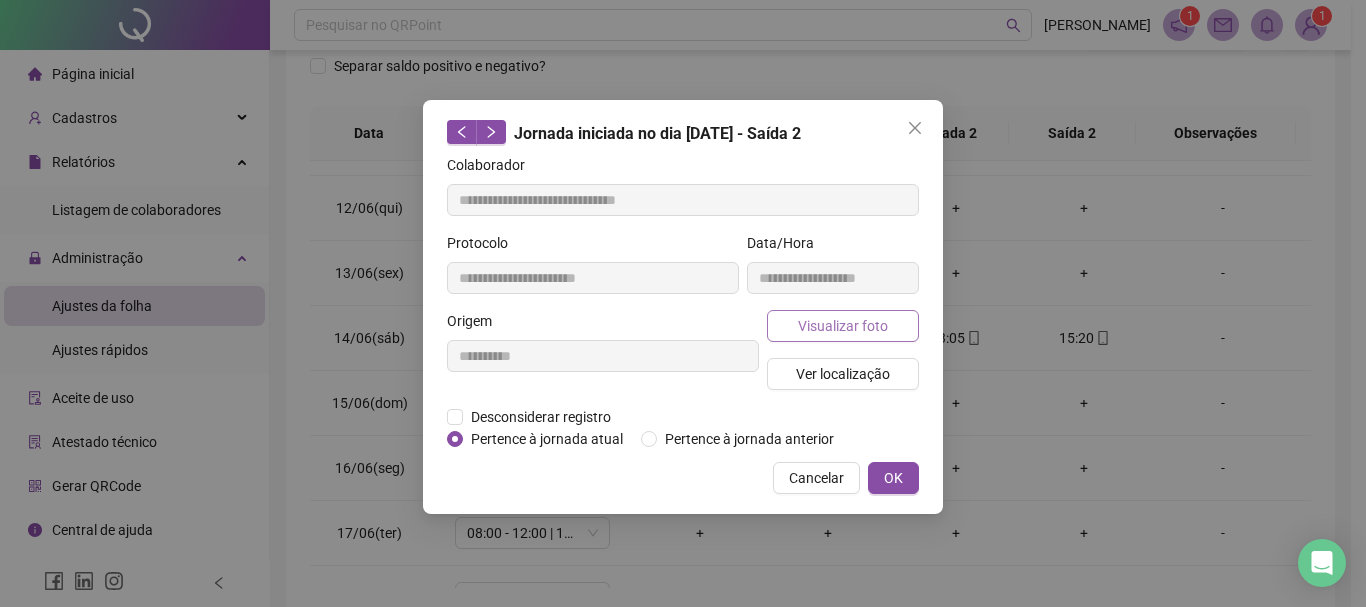 click on "Visualizar foto" at bounding box center (843, 326) 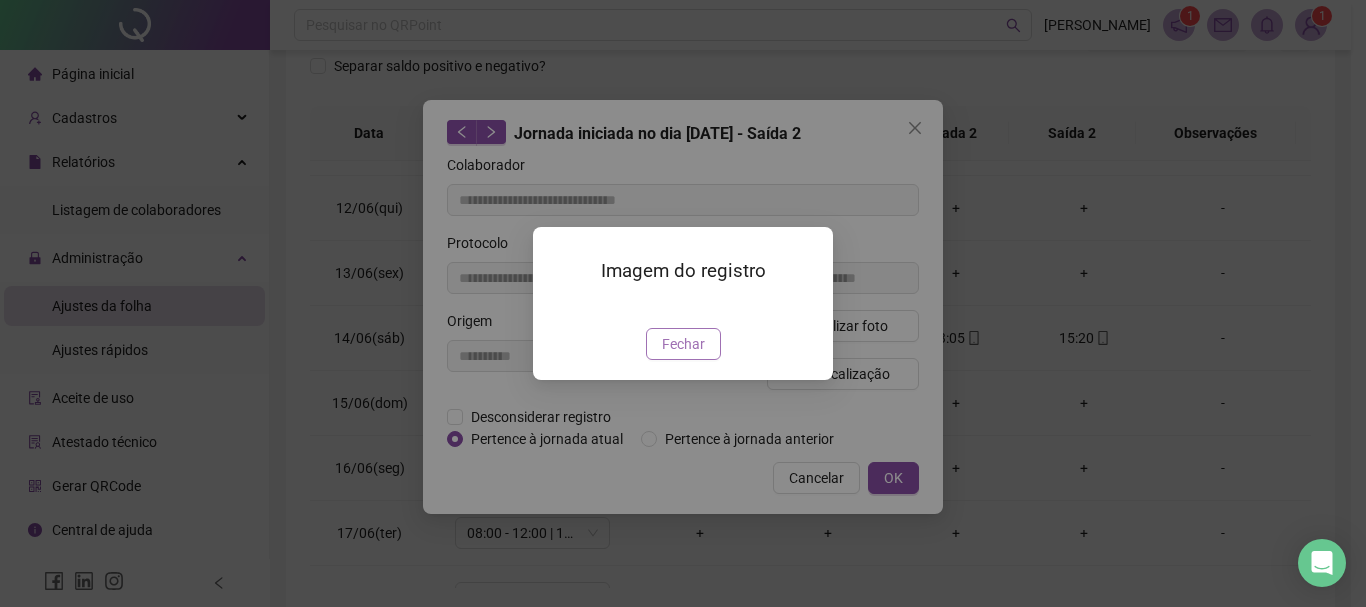 click on "Fechar" at bounding box center [683, 344] 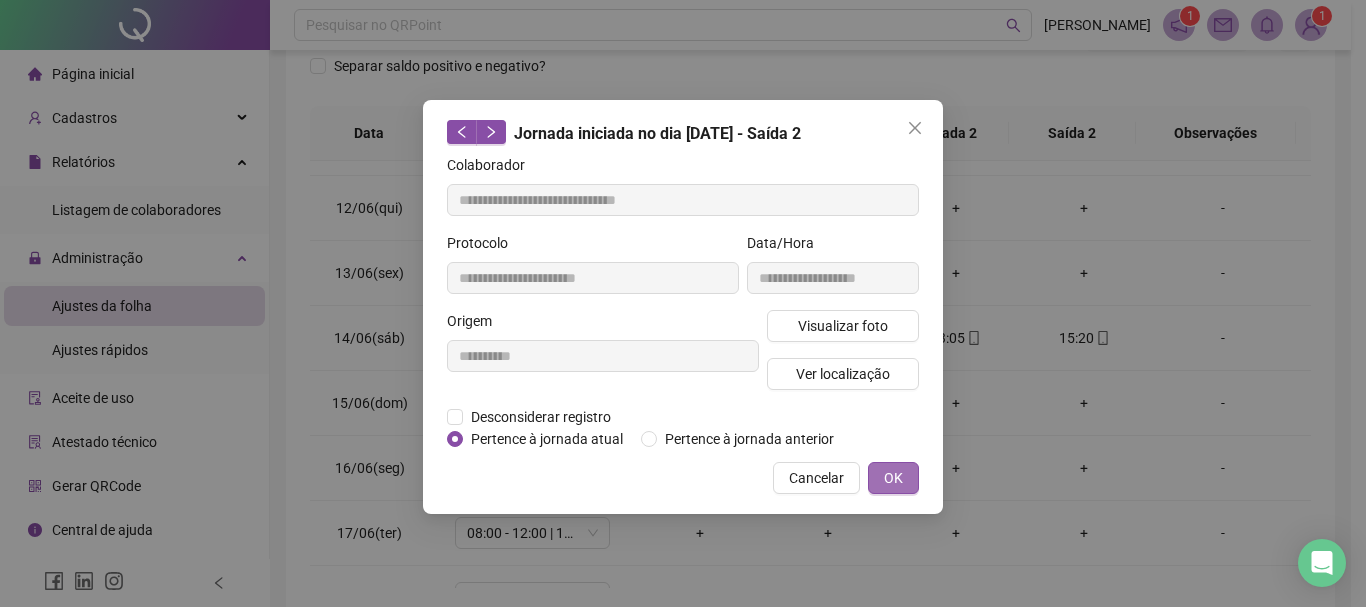 click on "OK" at bounding box center [893, 478] 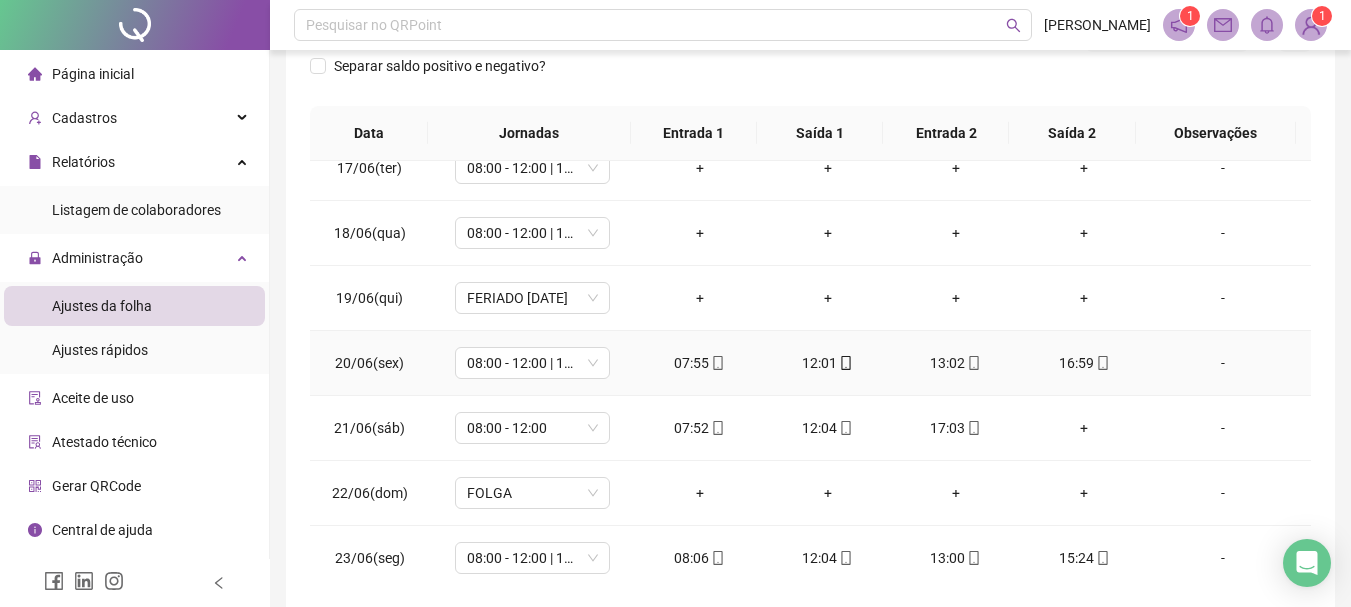 scroll, scrollTop: 1100, scrollLeft: 0, axis: vertical 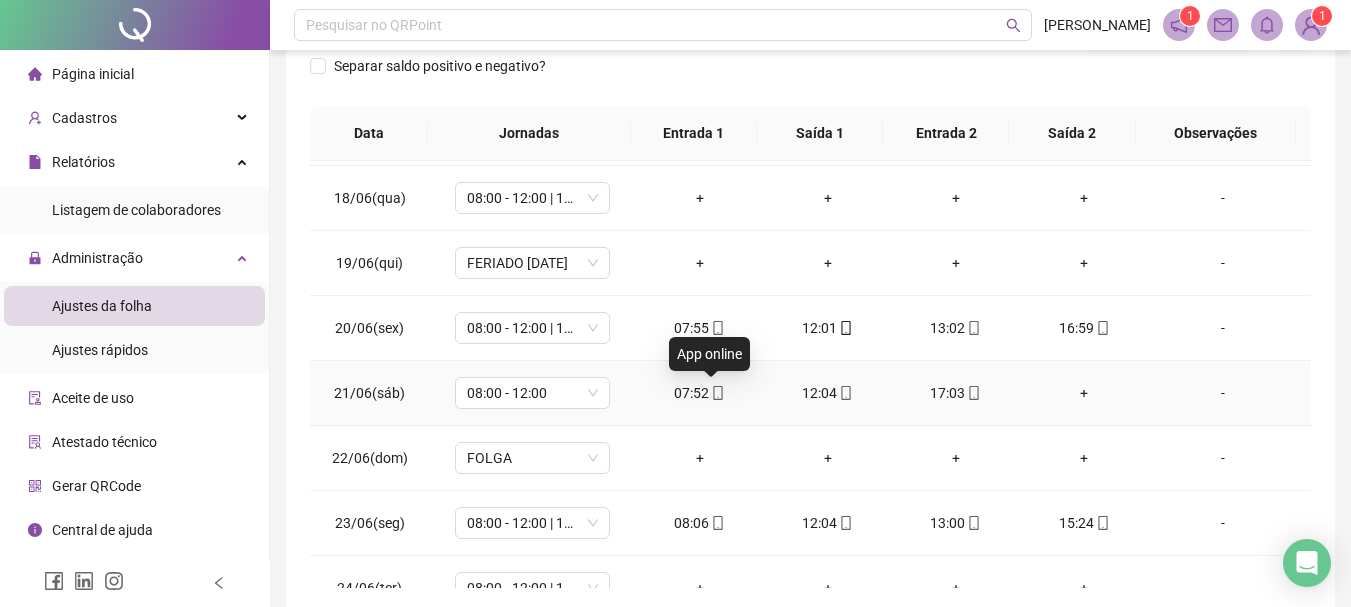 click 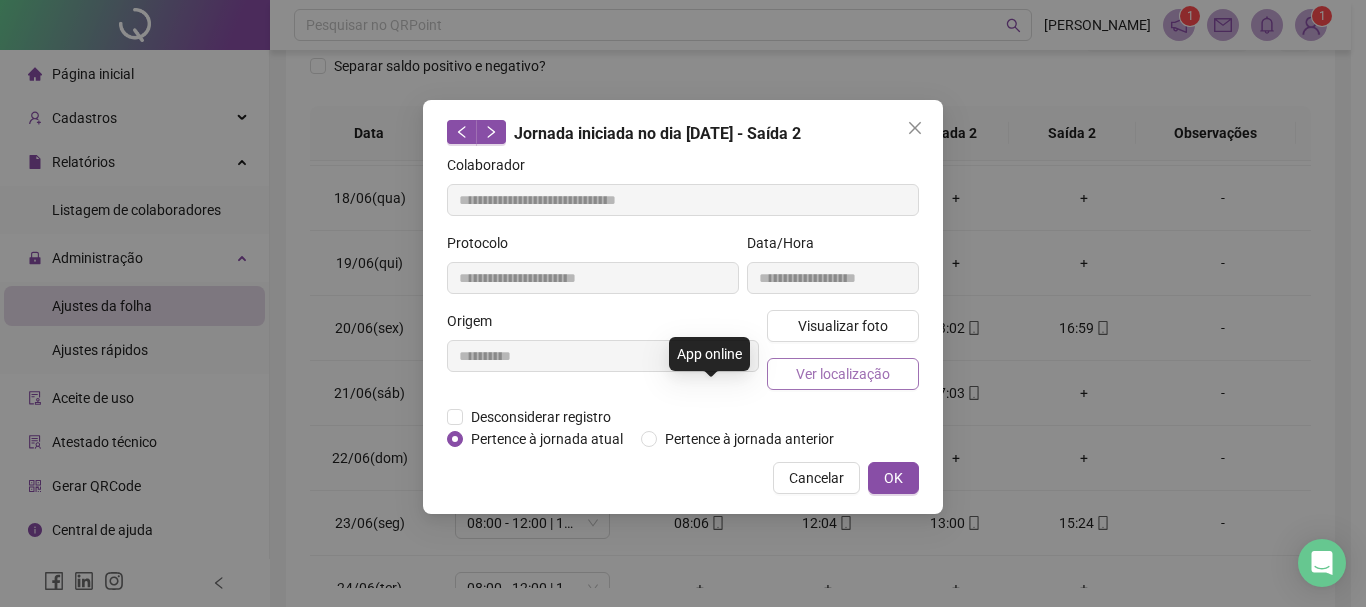 type on "**********" 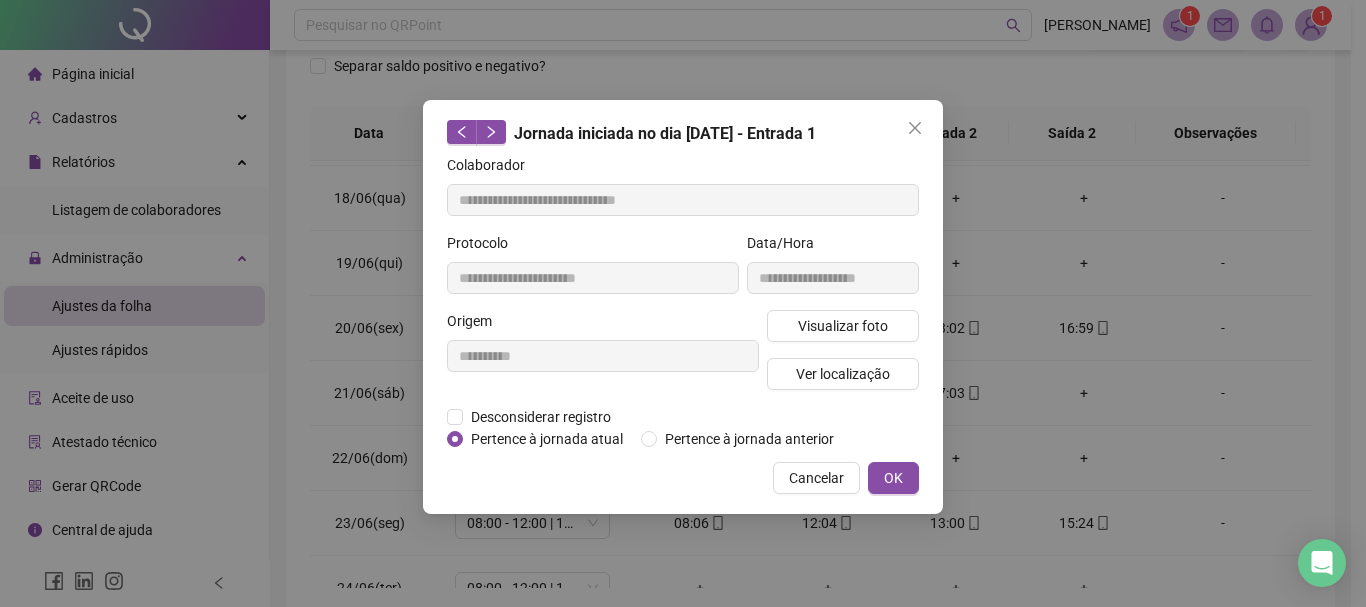 click on "Visualizar foto Ver localização" at bounding box center (843, 358) 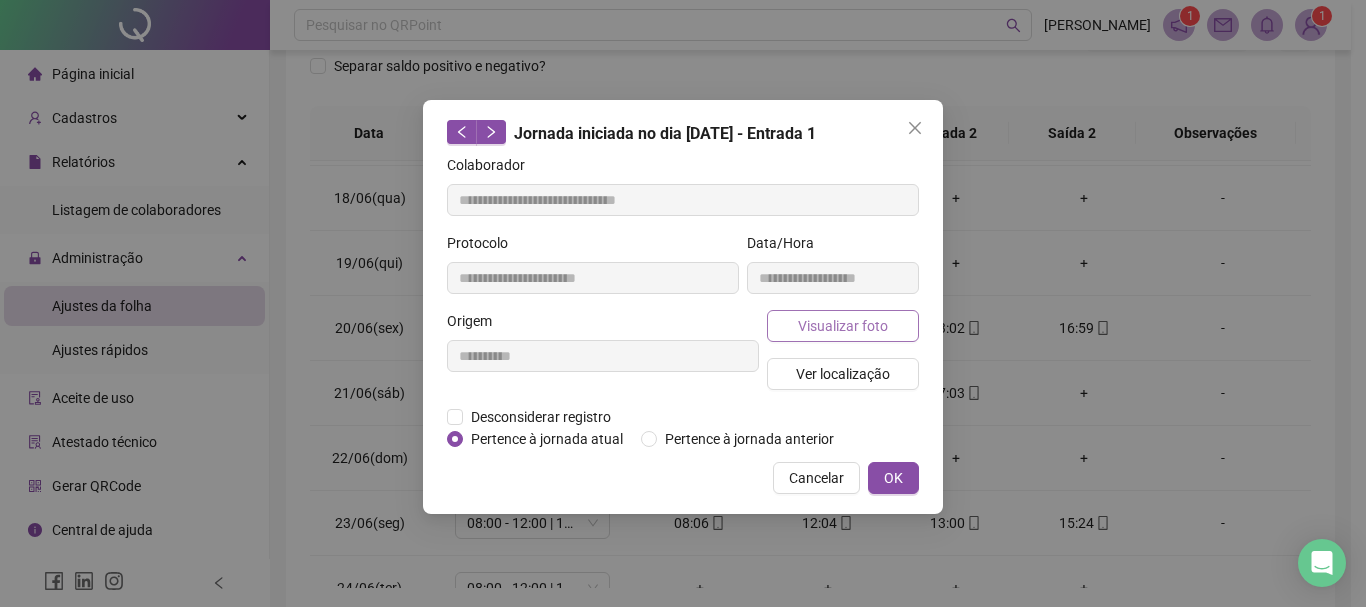 click on "Visualizar foto" at bounding box center (843, 326) 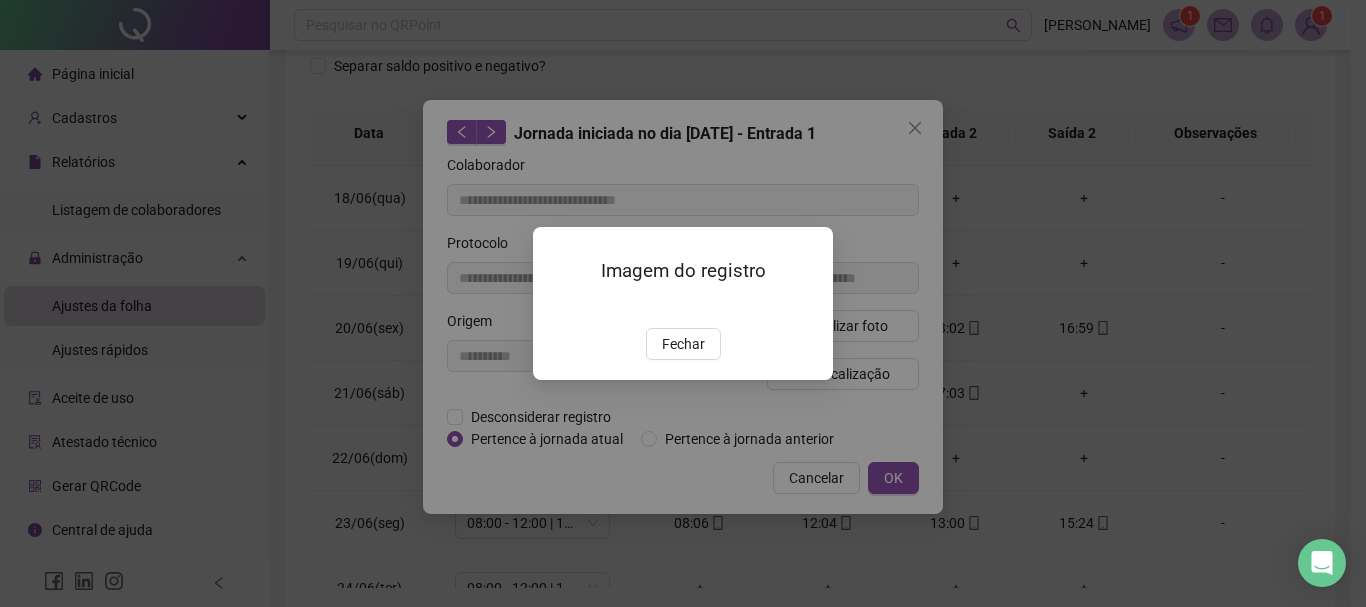 click at bounding box center (557, 307) 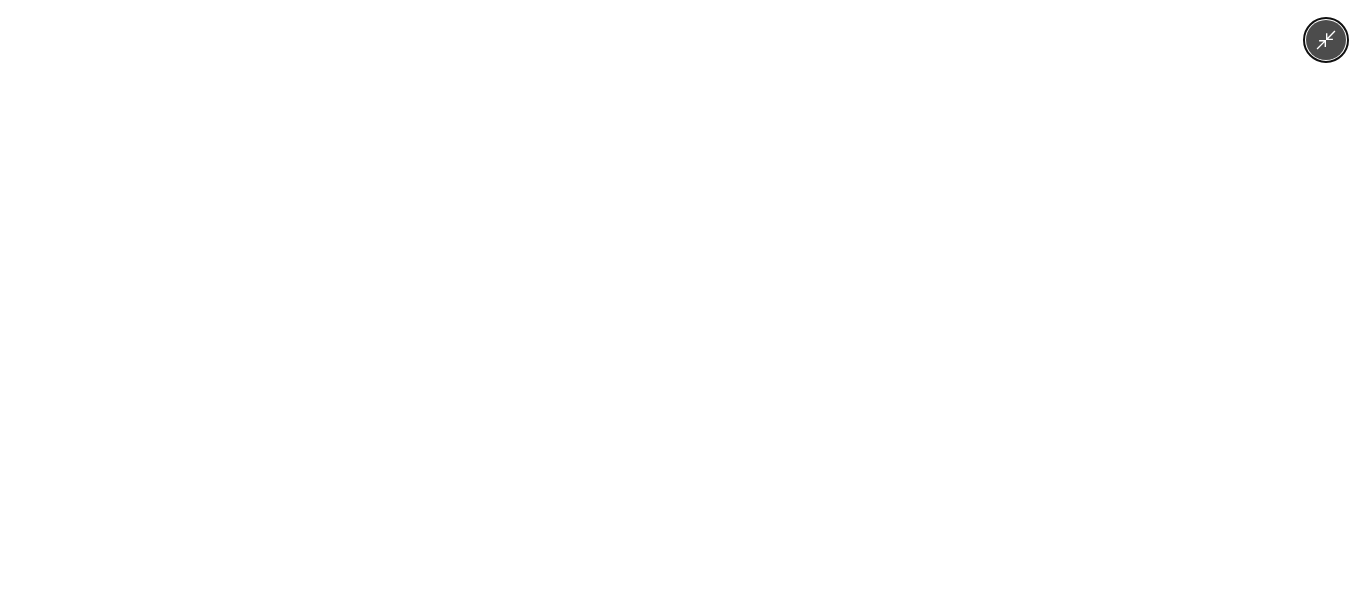 click at bounding box center [683, 303] 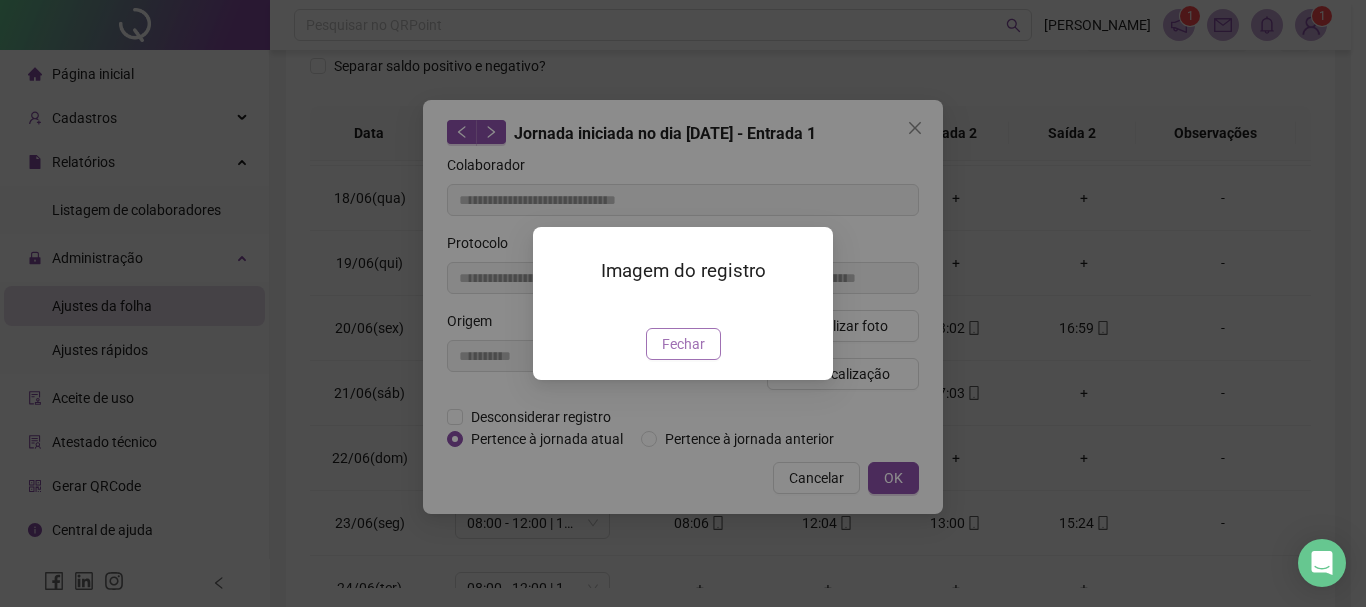 click on "Fechar" at bounding box center (683, 344) 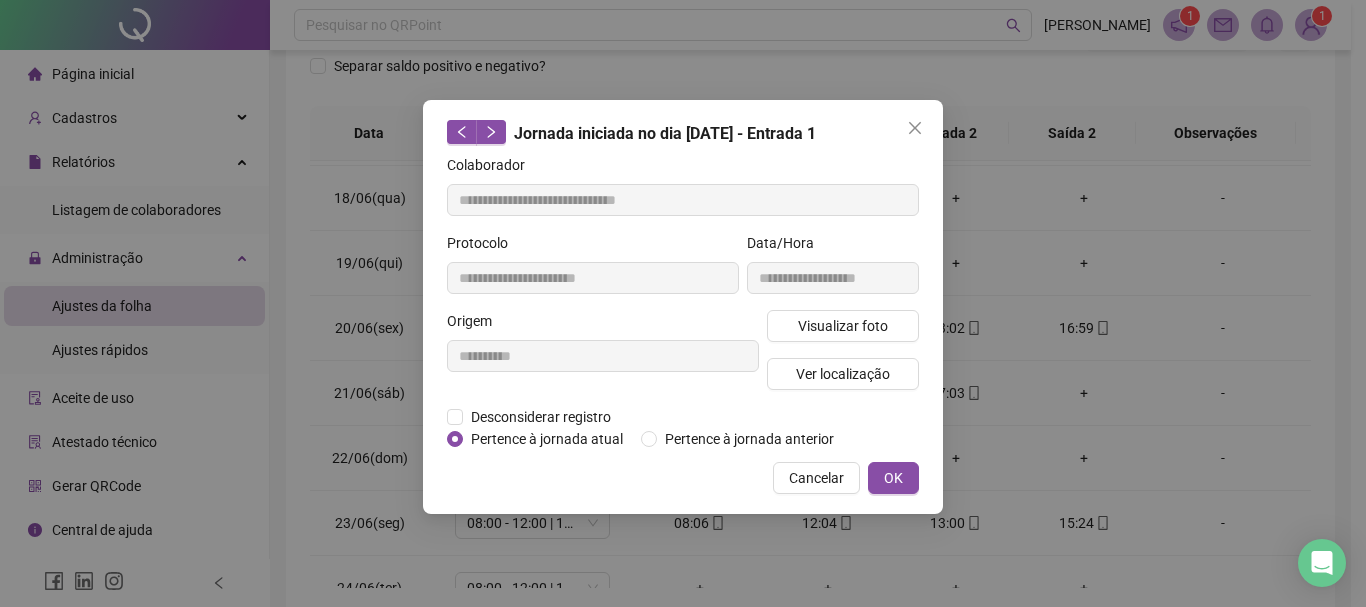 click on "OK" at bounding box center (893, 478) 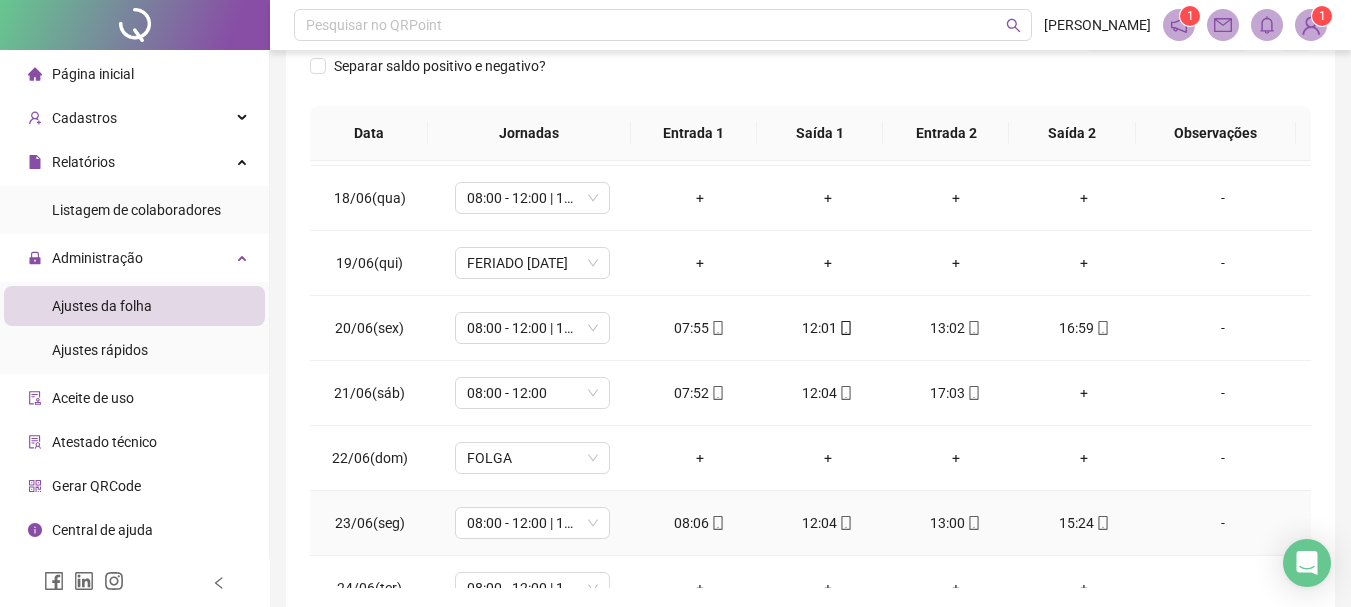 click on "12:04" at bounding box center (828, 523) 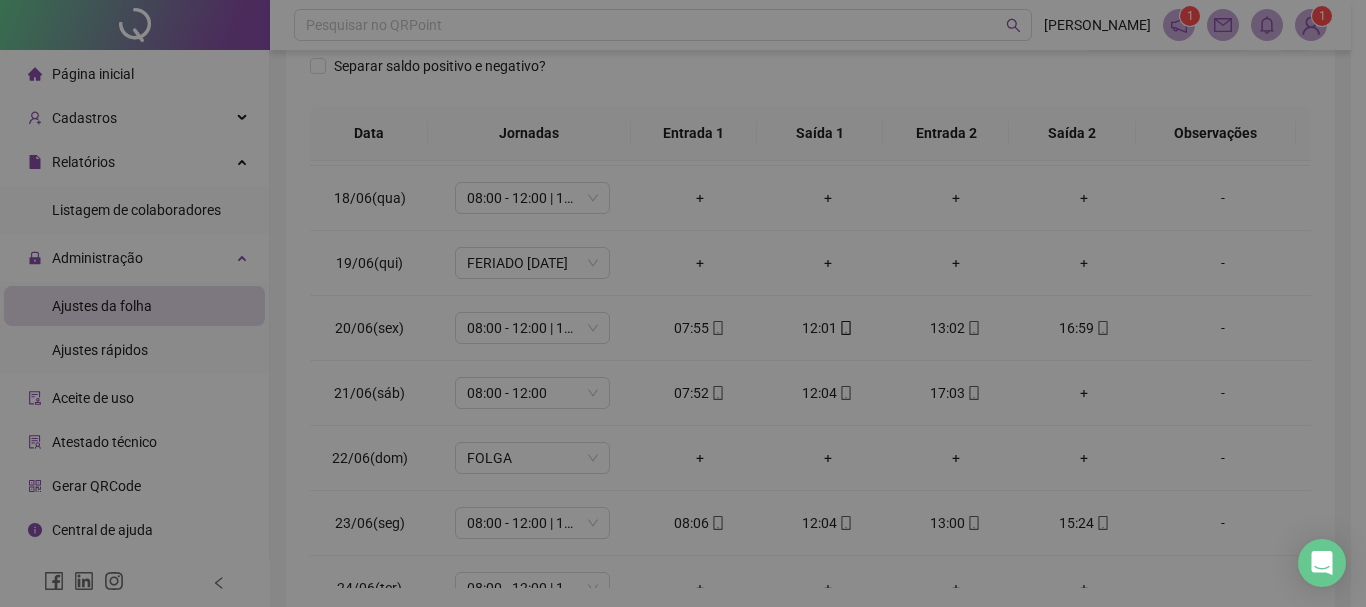 type on "**********" 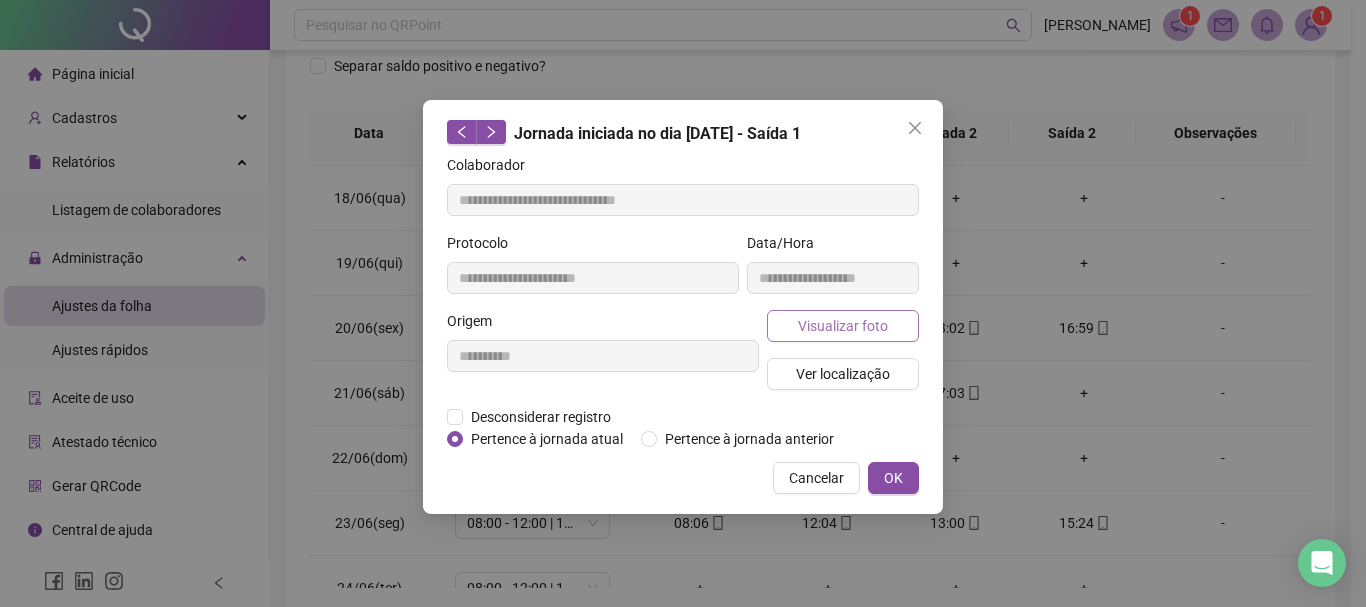 click on "Visualizar foto" at bounding box center (843, 326) 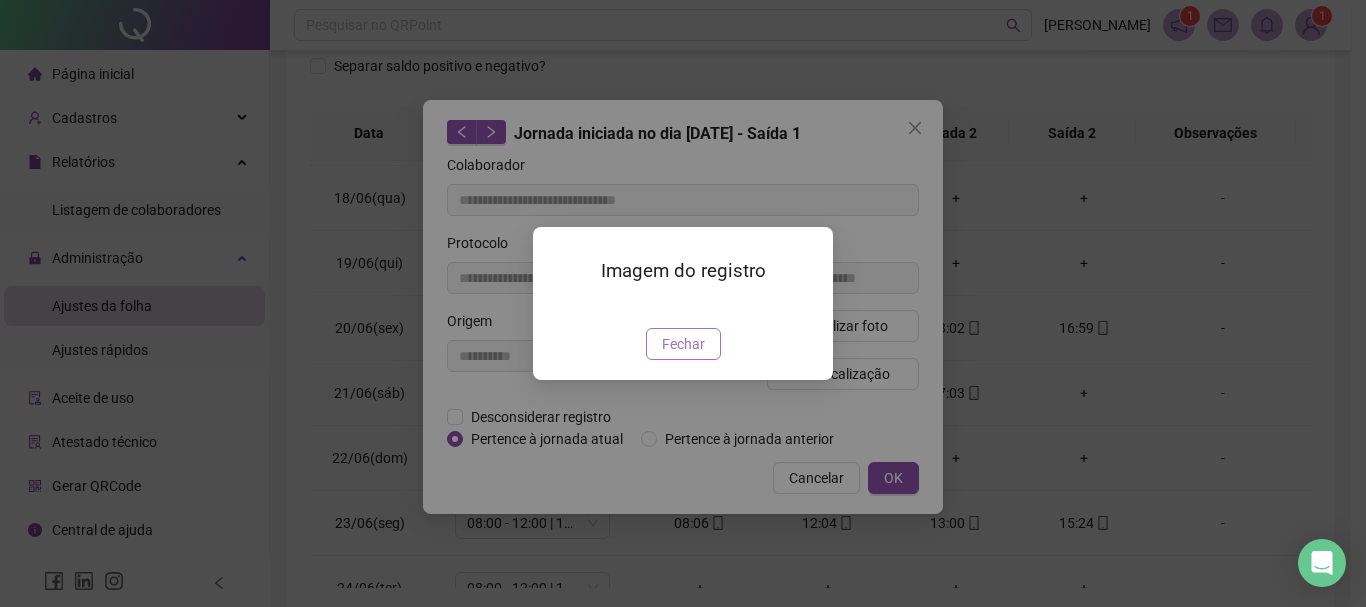 click on "Fechar" at bounding box center [683, 344] 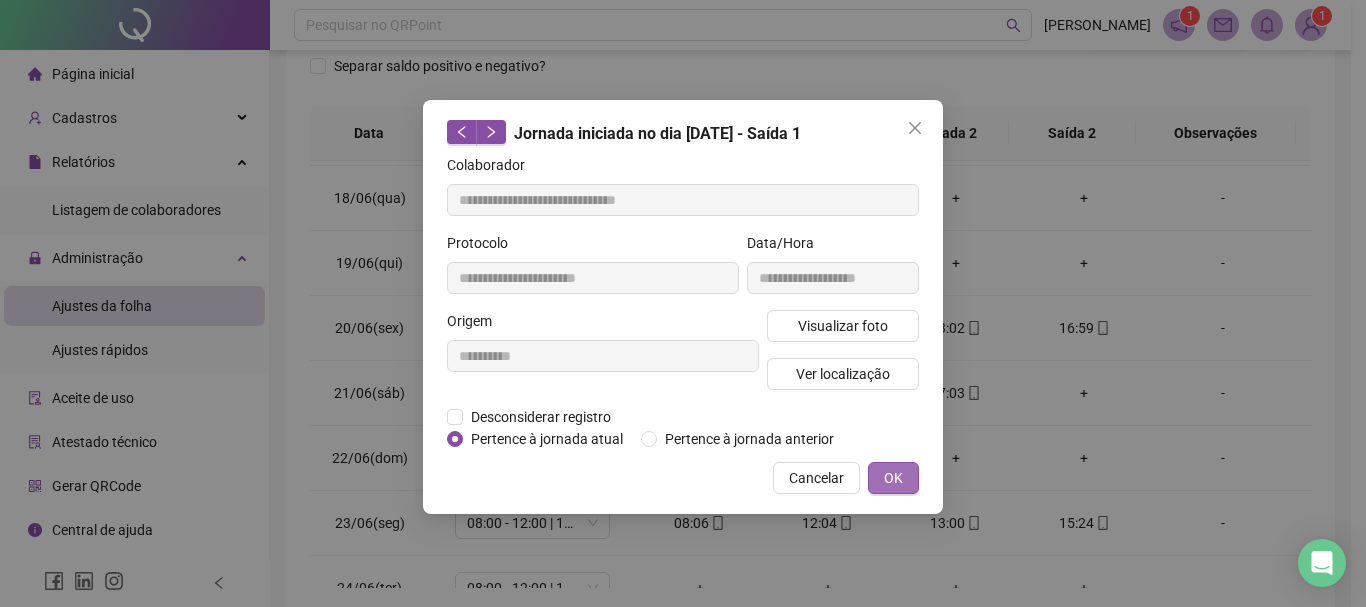 click on "OK" at bounding box center (893, 478) 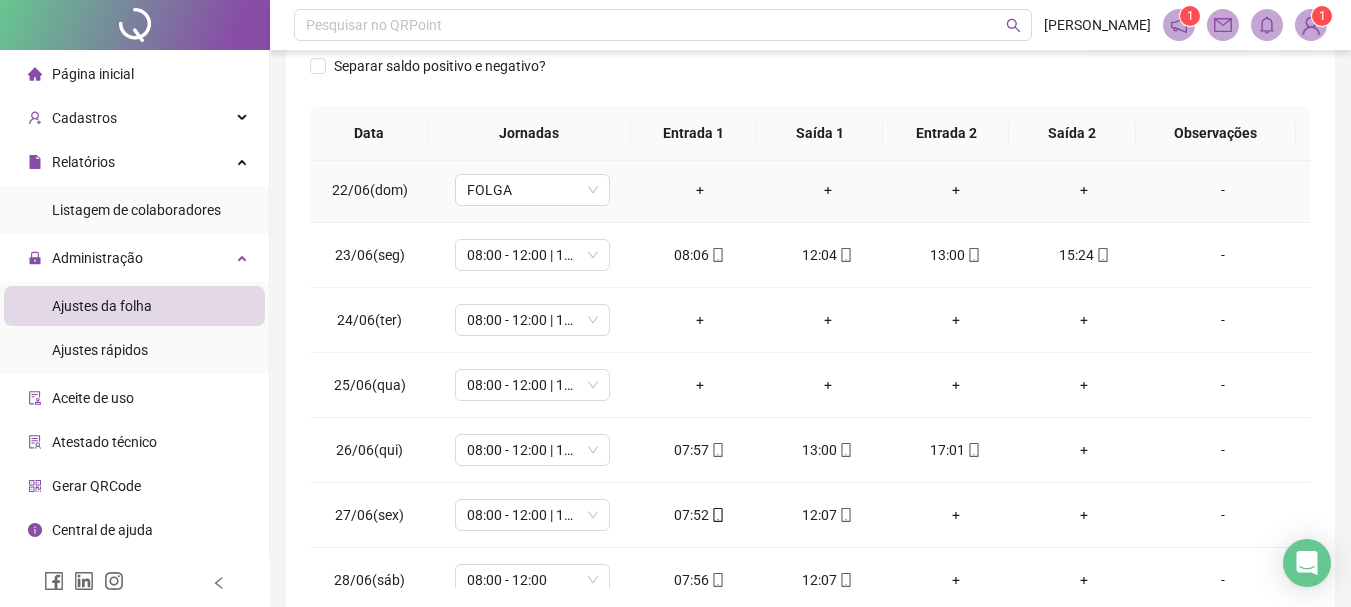 scroll, scrollTop: 1500, scrollLeft: 0, axis: vertical 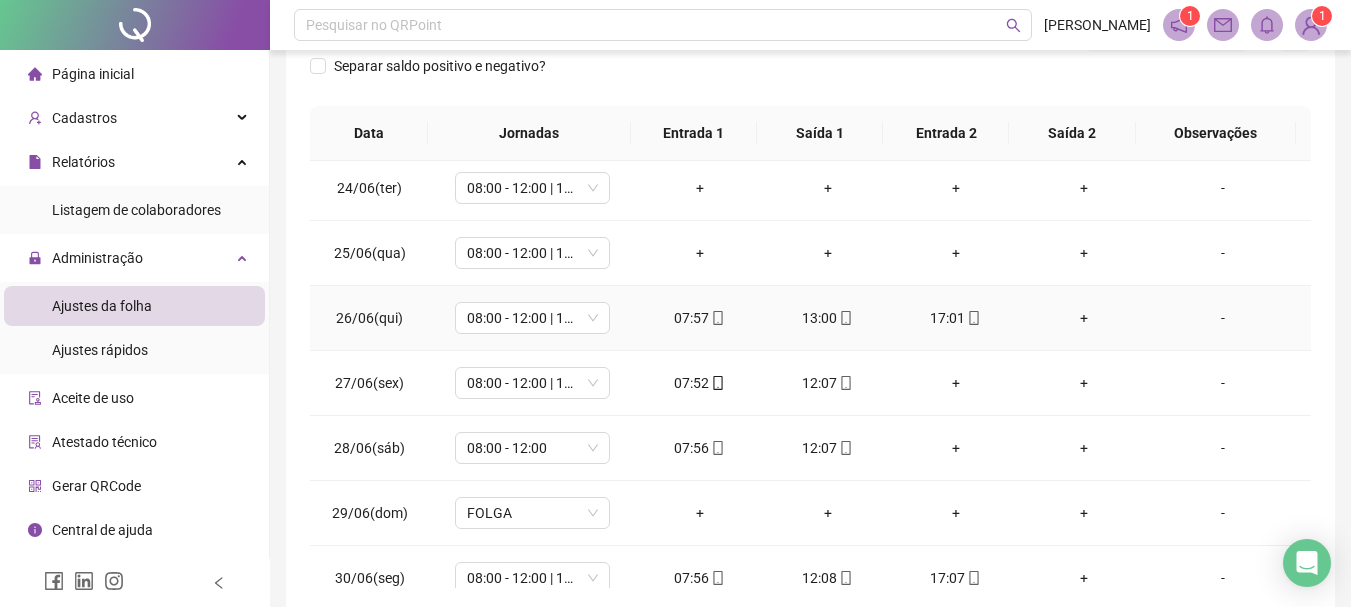 click on "17:01" at bounding box center (956, 318) 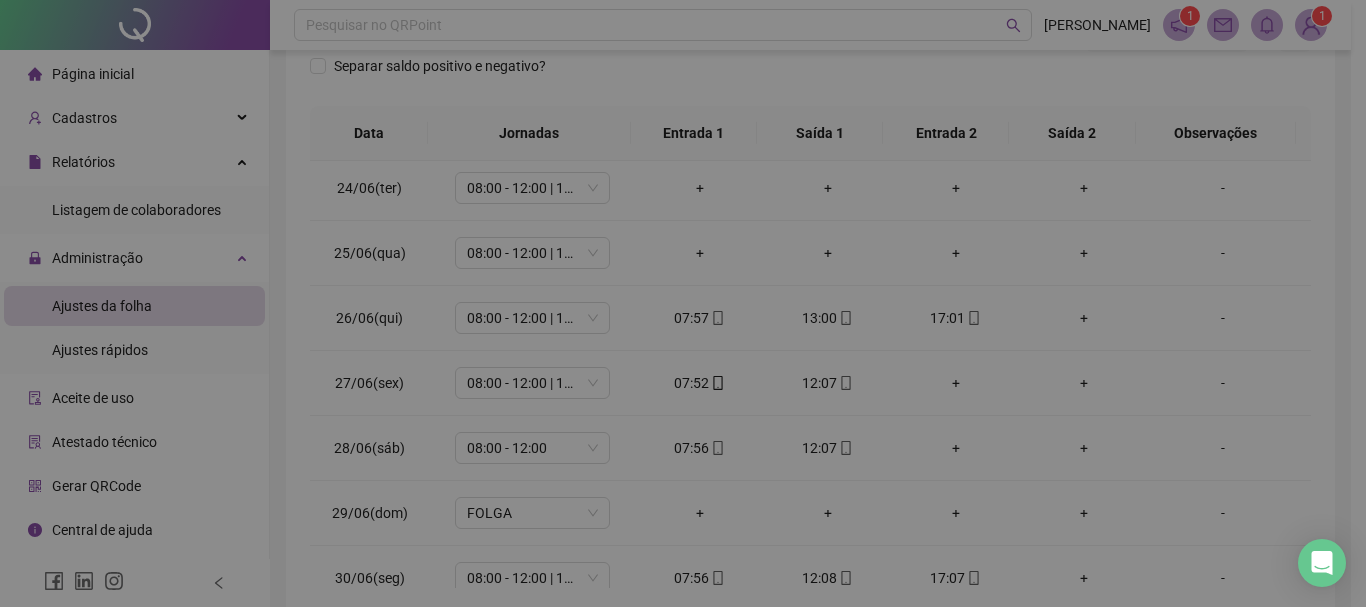 type on "**********" 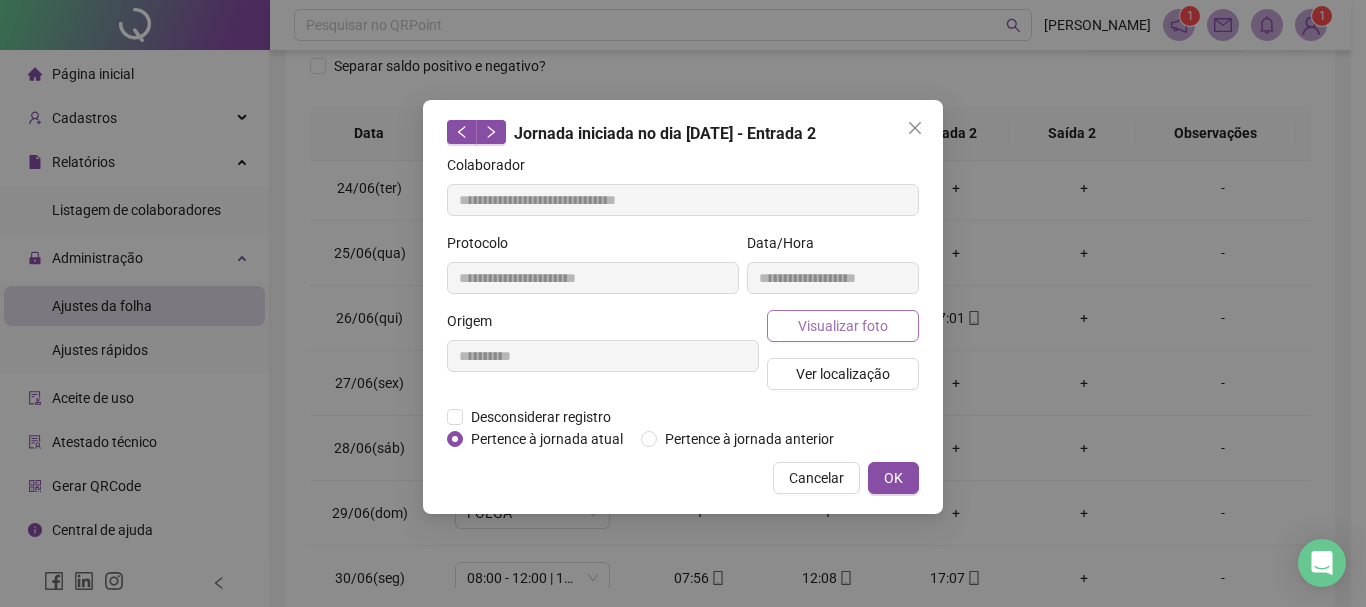 click on "Visualizar foto" at bounding box center (843, 326) 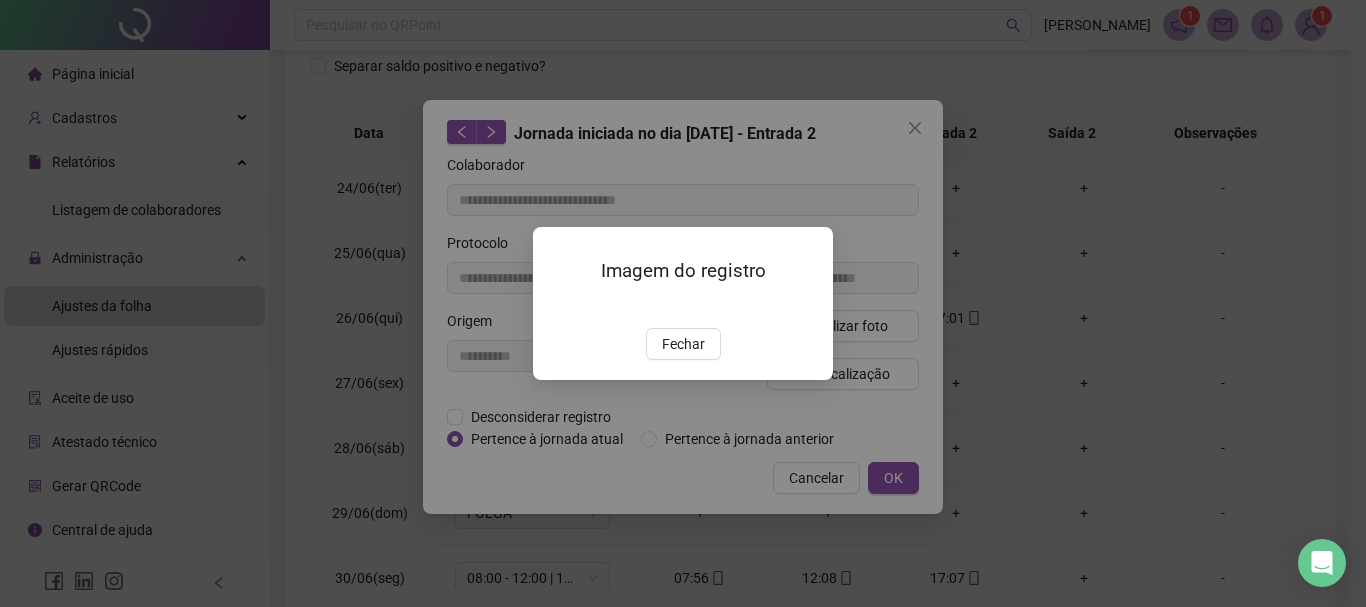 click at bounding box center [557, 307] 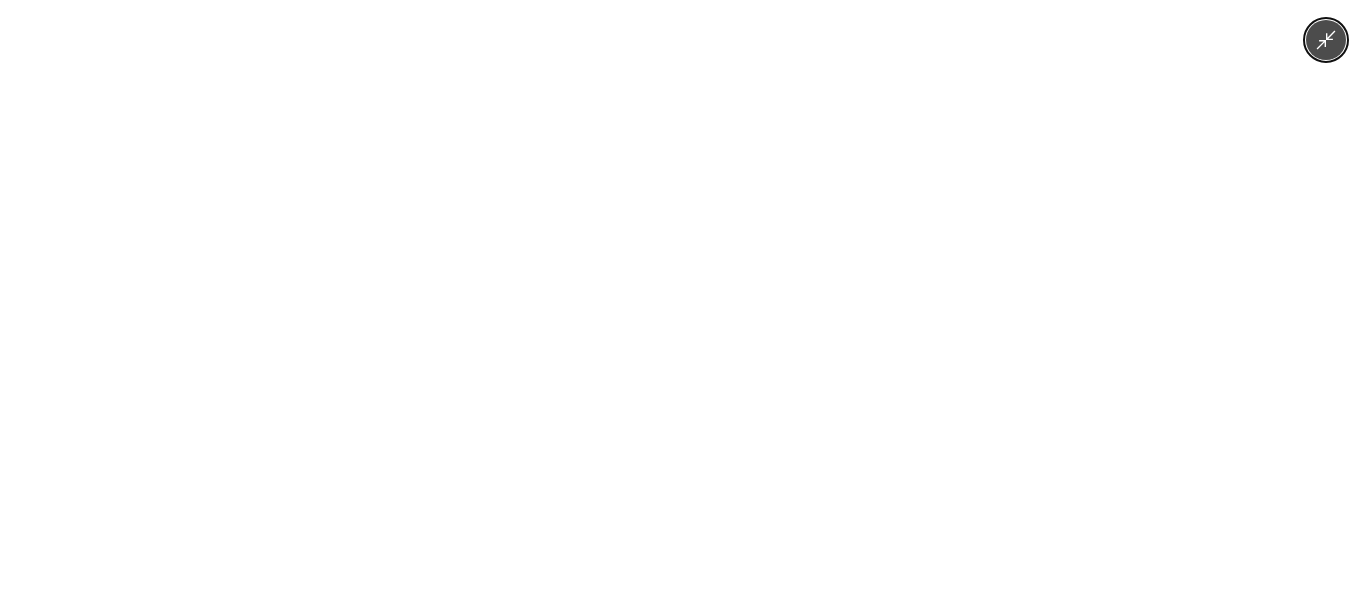 click at bounding box center (683, 303) 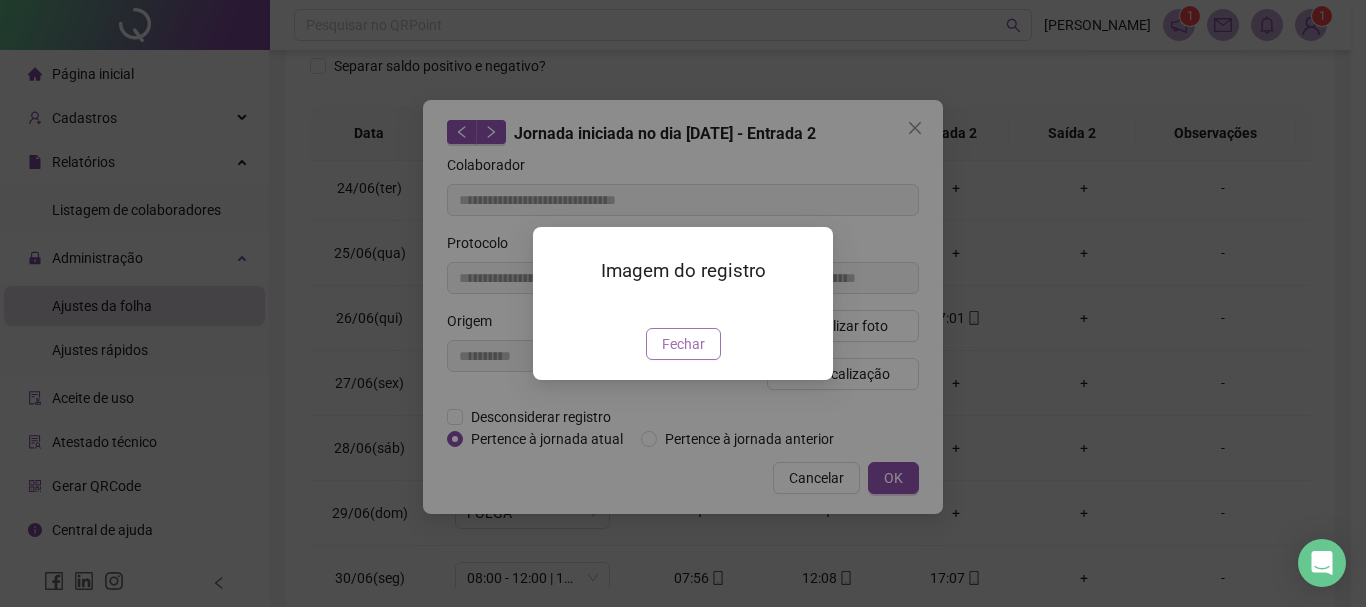 click on "Fechar" at bounding box center (683, 344) 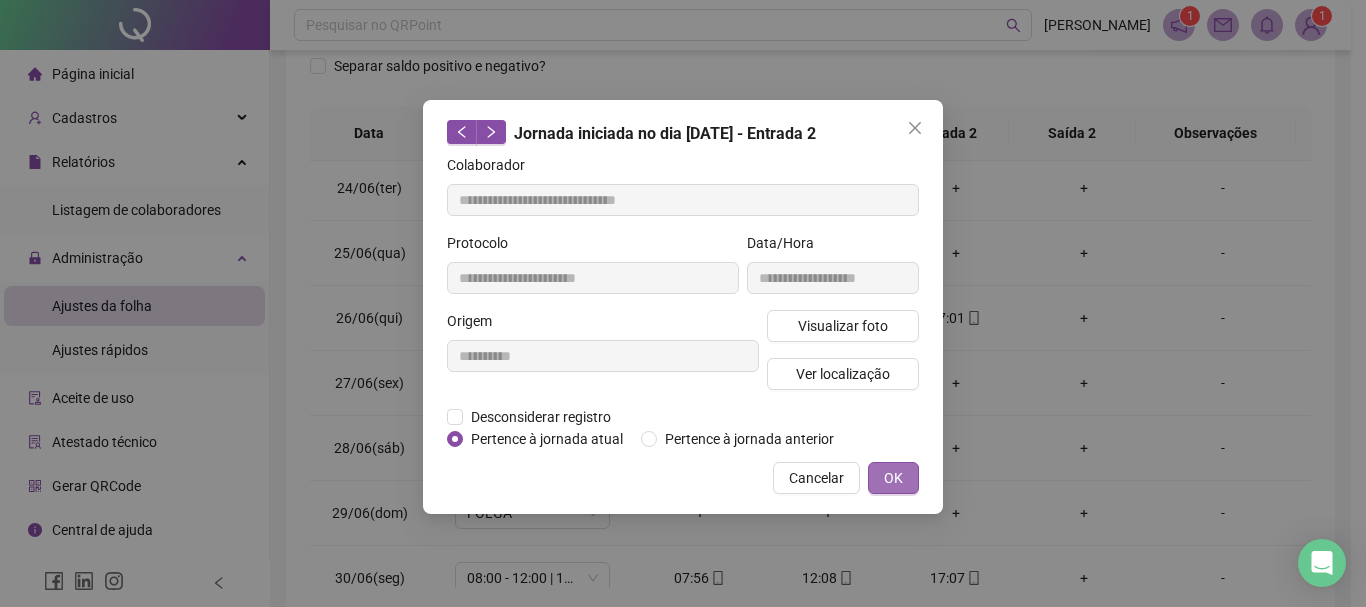 click on "OK" at bounding box center (893, 478) 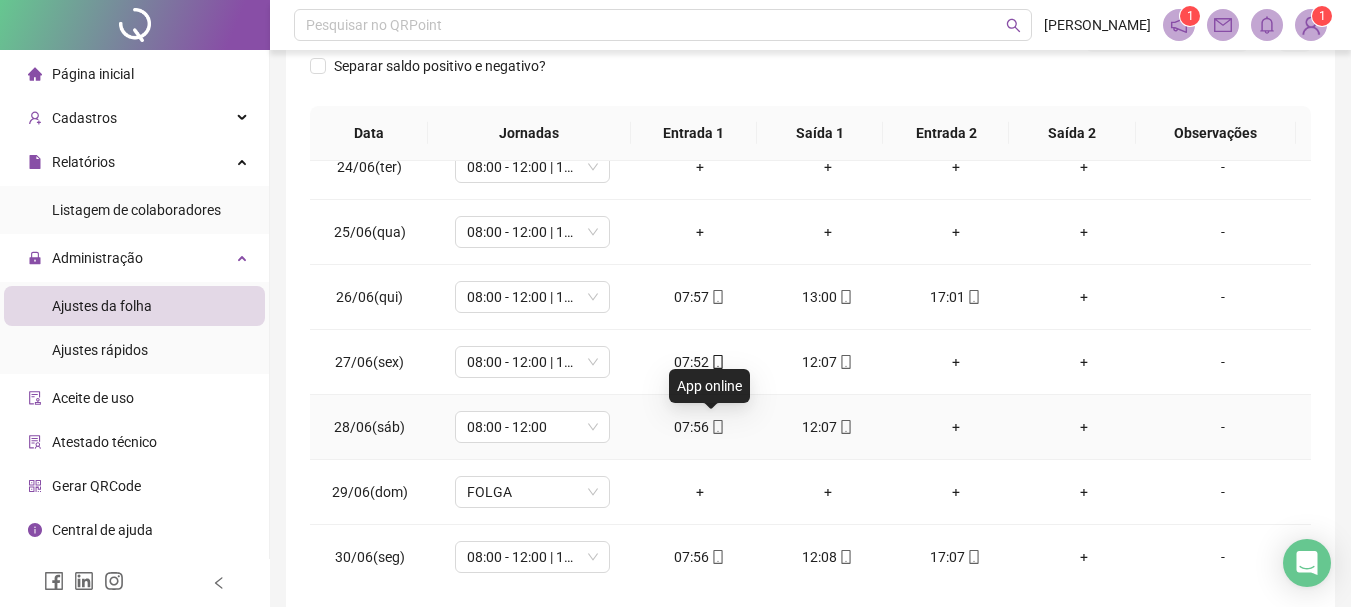 scroll, scrollTop: 1523, scrollLeft: 0, axis: vertical 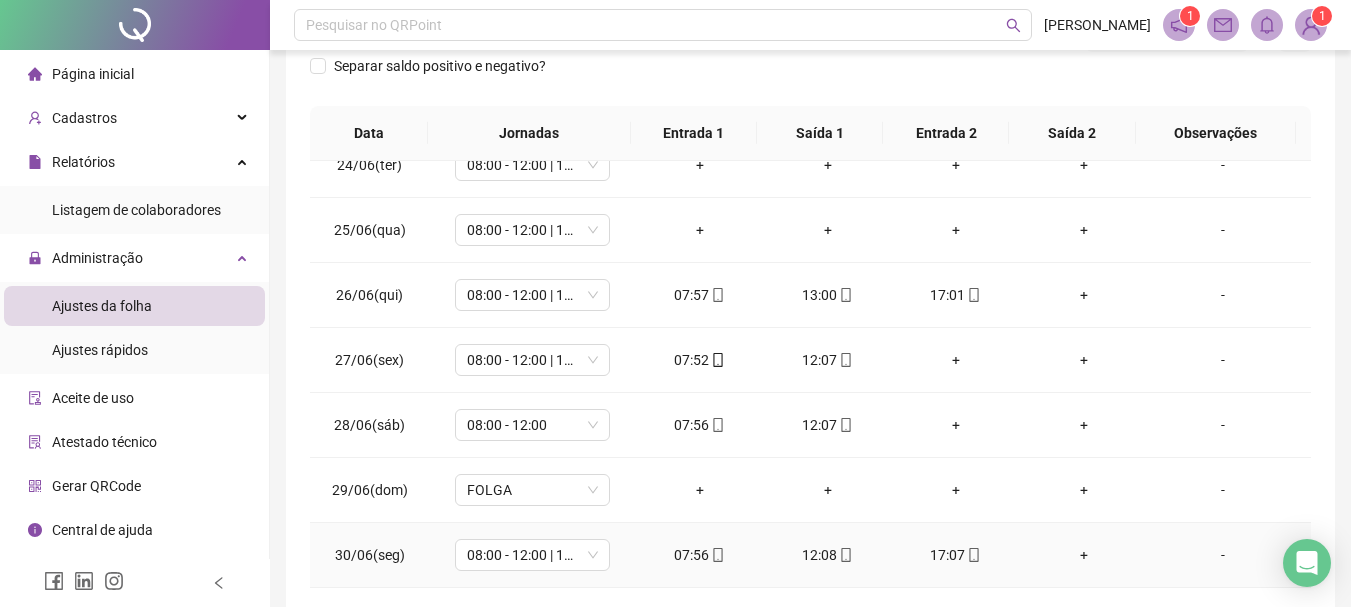 click on "07:56" at bounding box center (700, 555) 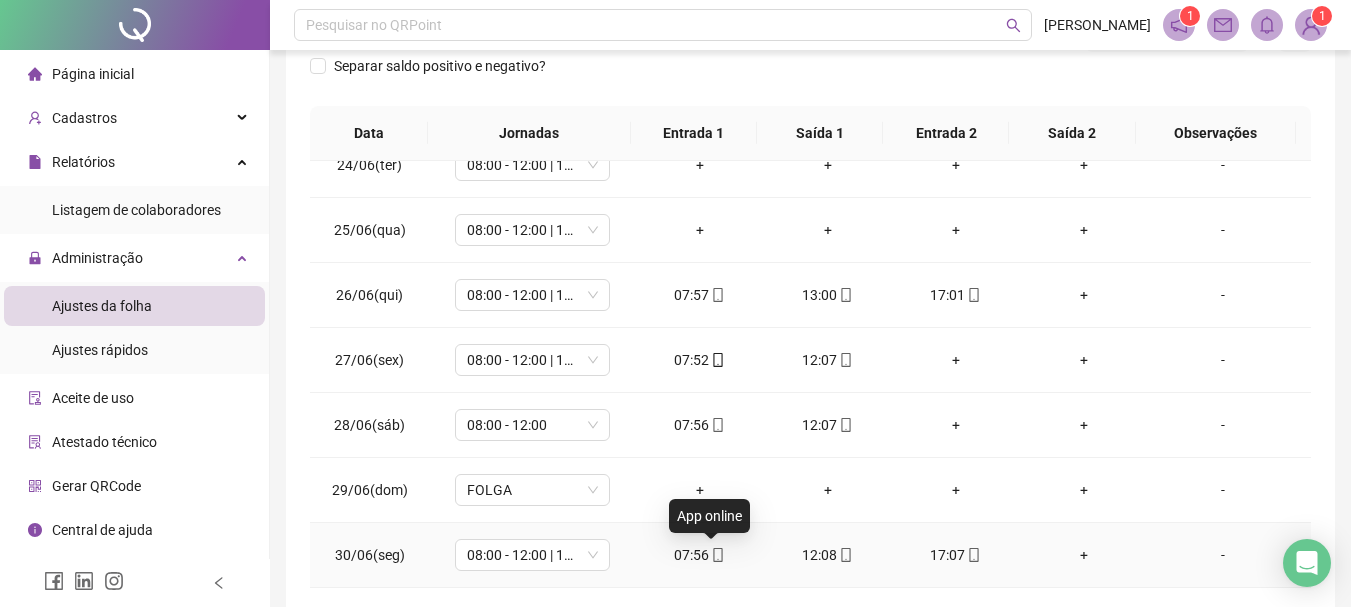 click 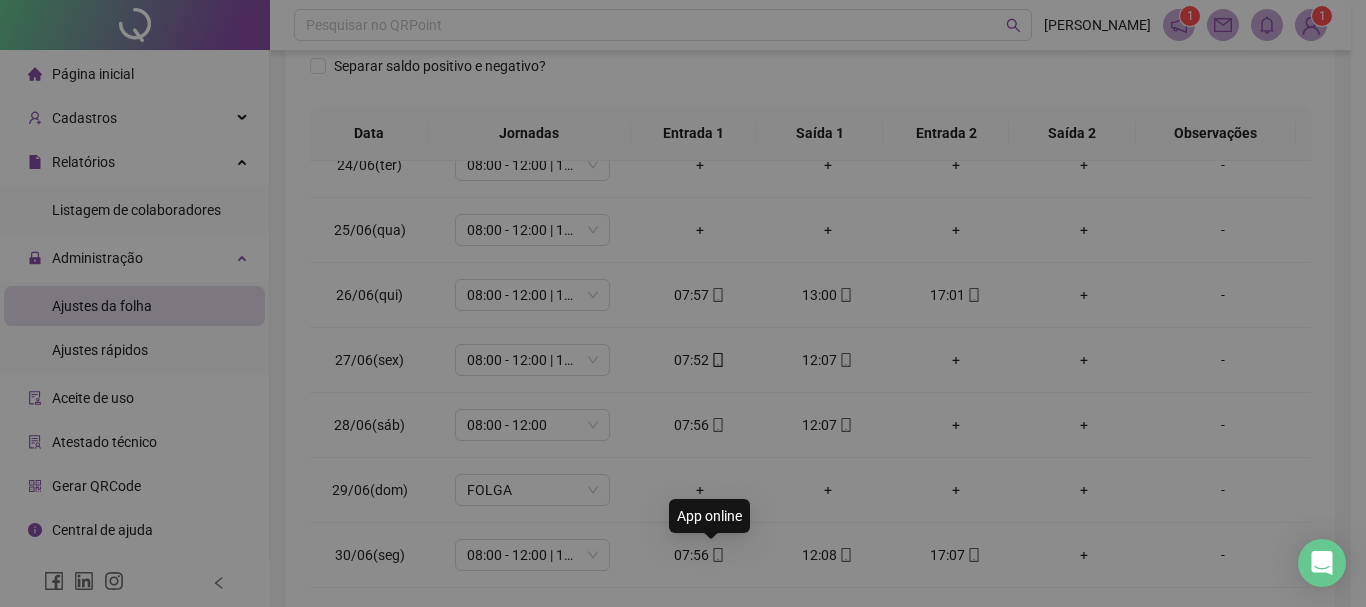type on "**********" 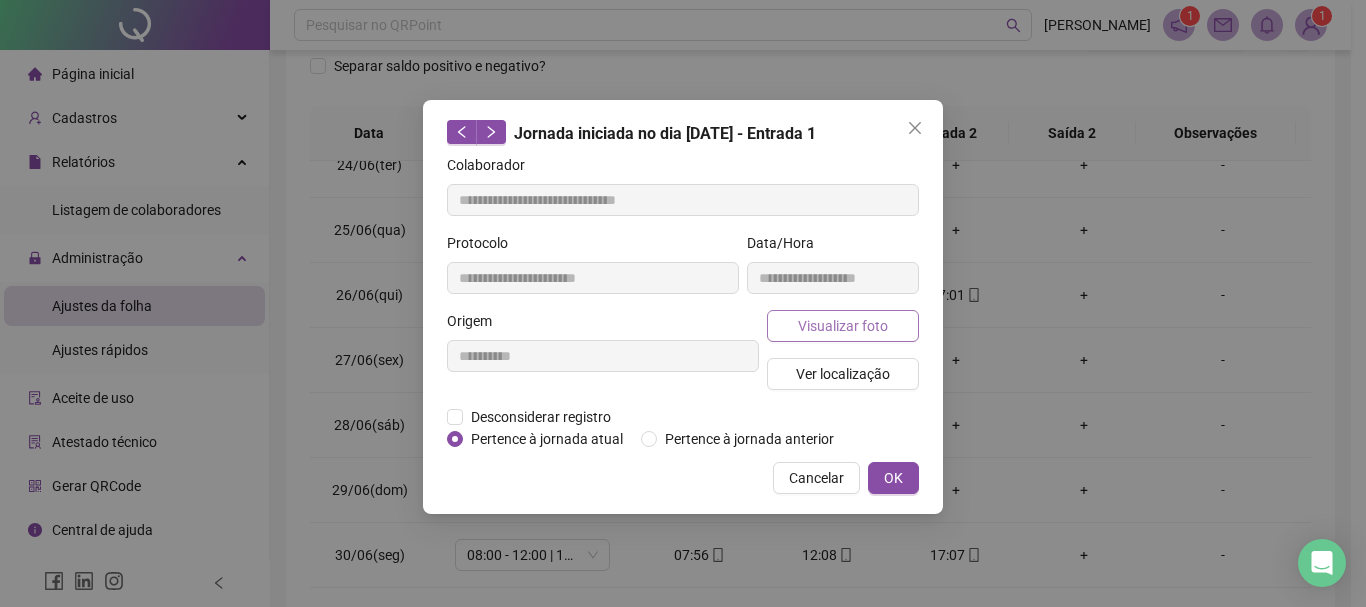 click on "Visualizar foto" at bounding box center (843, 326) 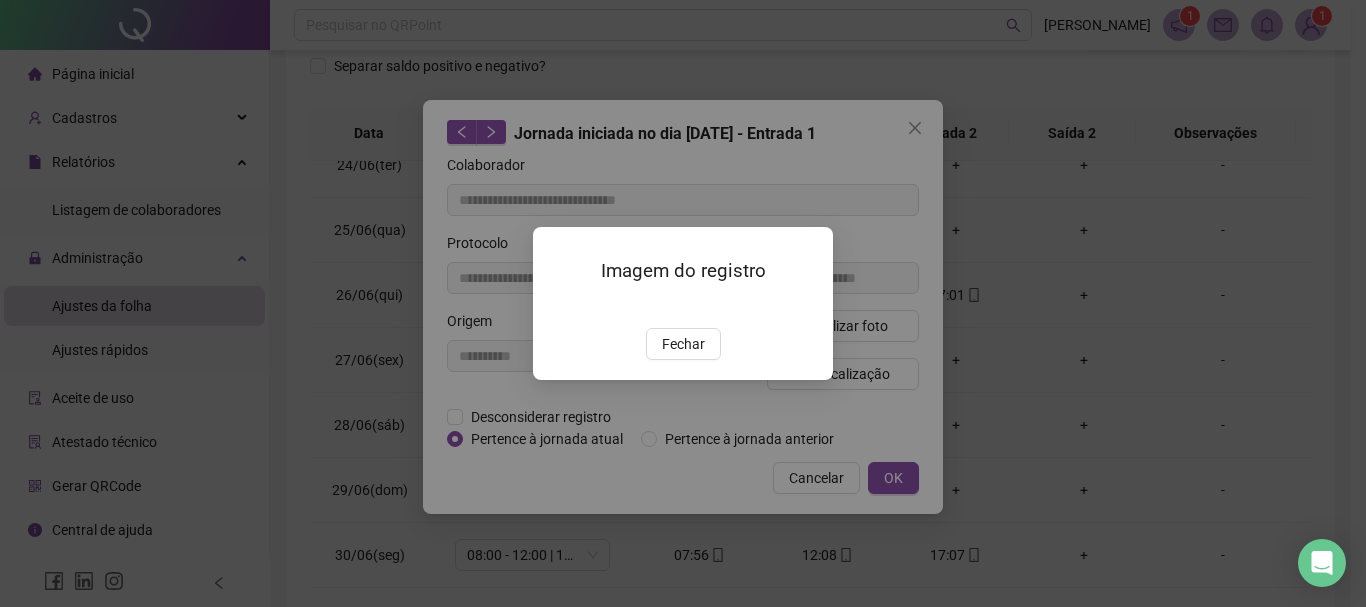click at bounding box center (557, 307) 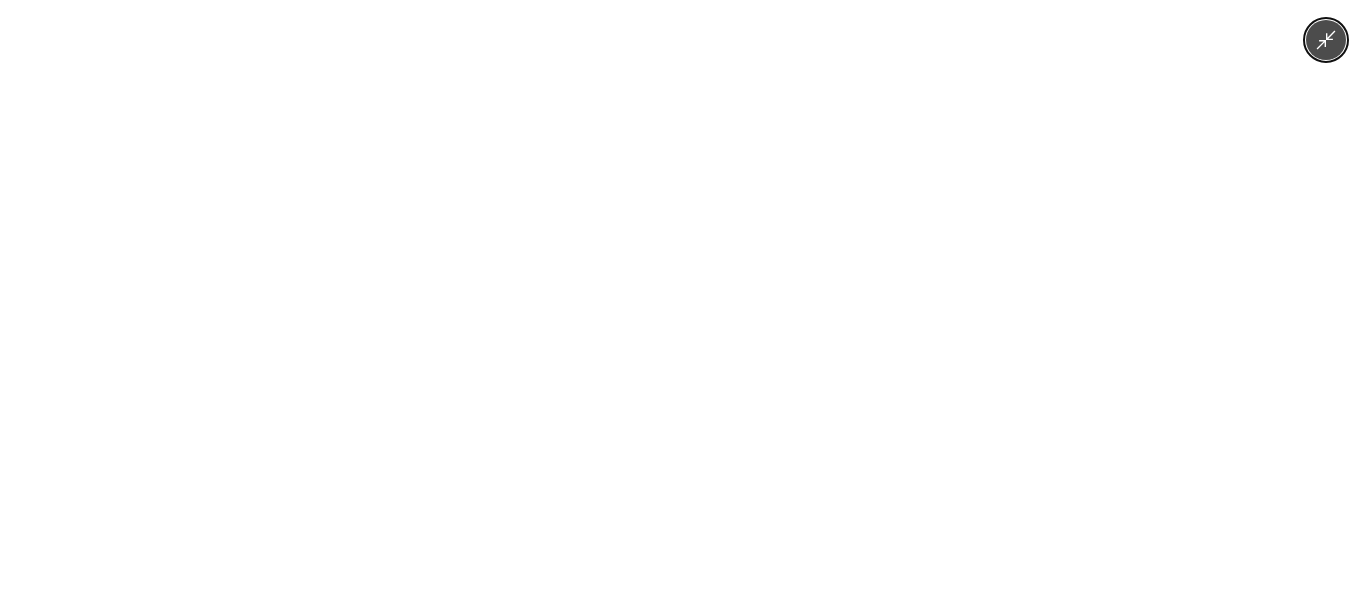 click at bounding box center [683, 303] 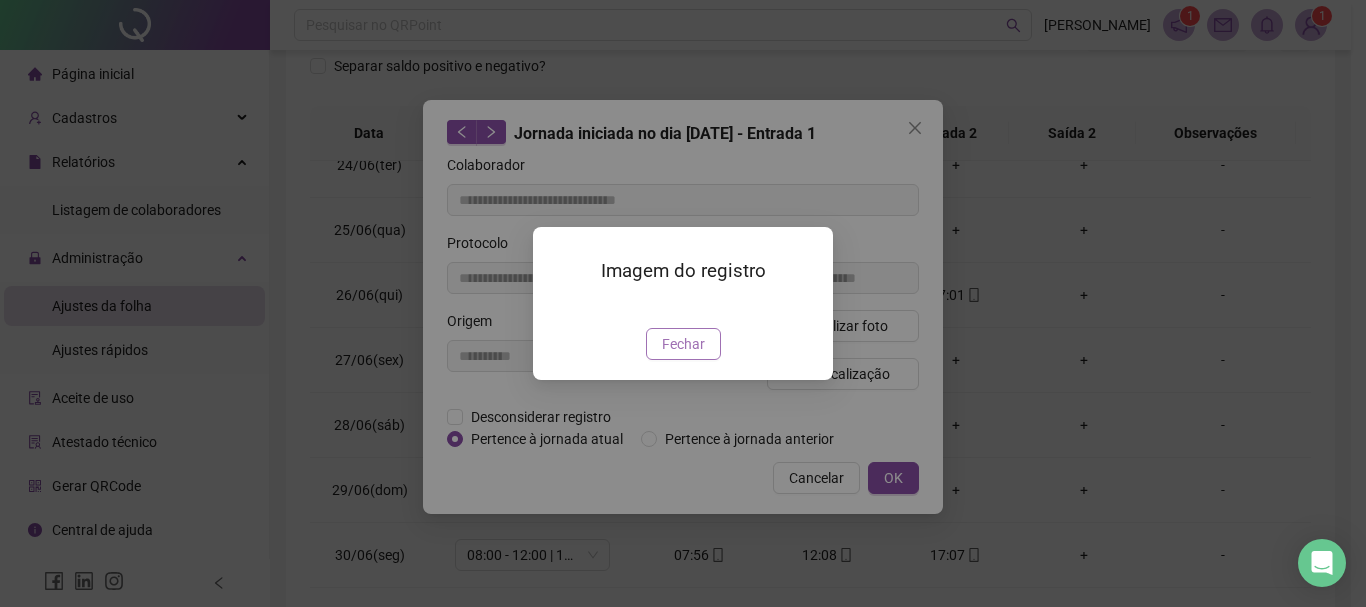 click on "Fechar" at bounding box center [683, 344] 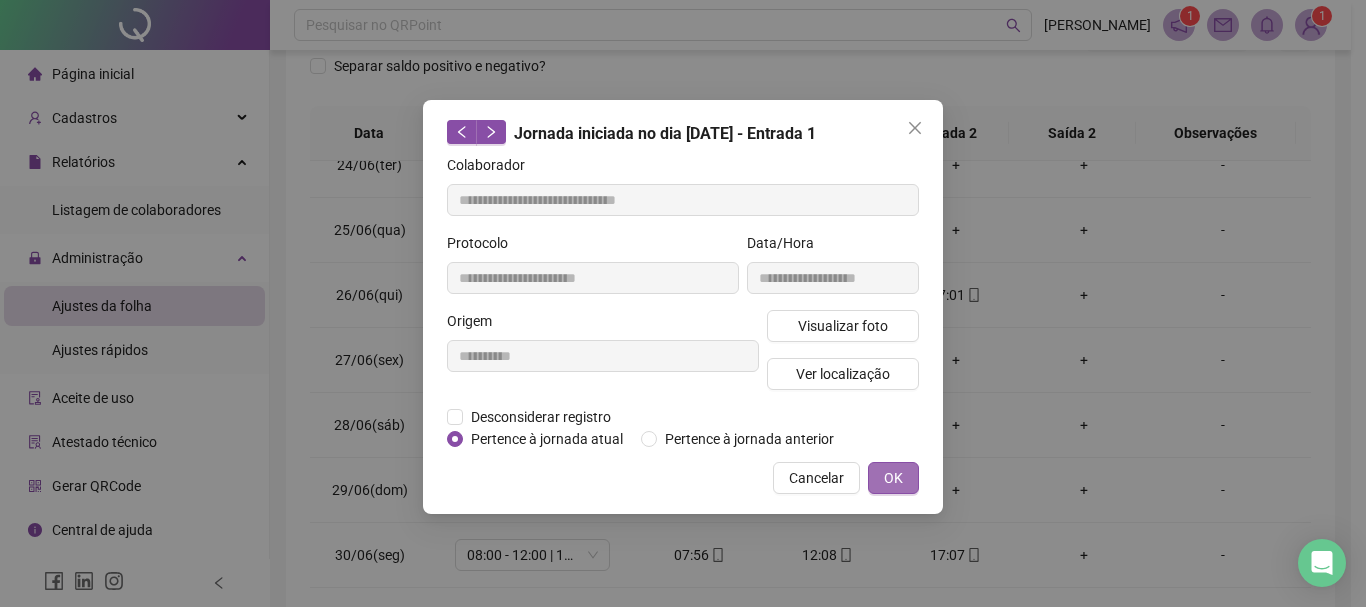 click on "OK" at bounding box center (893, 478) 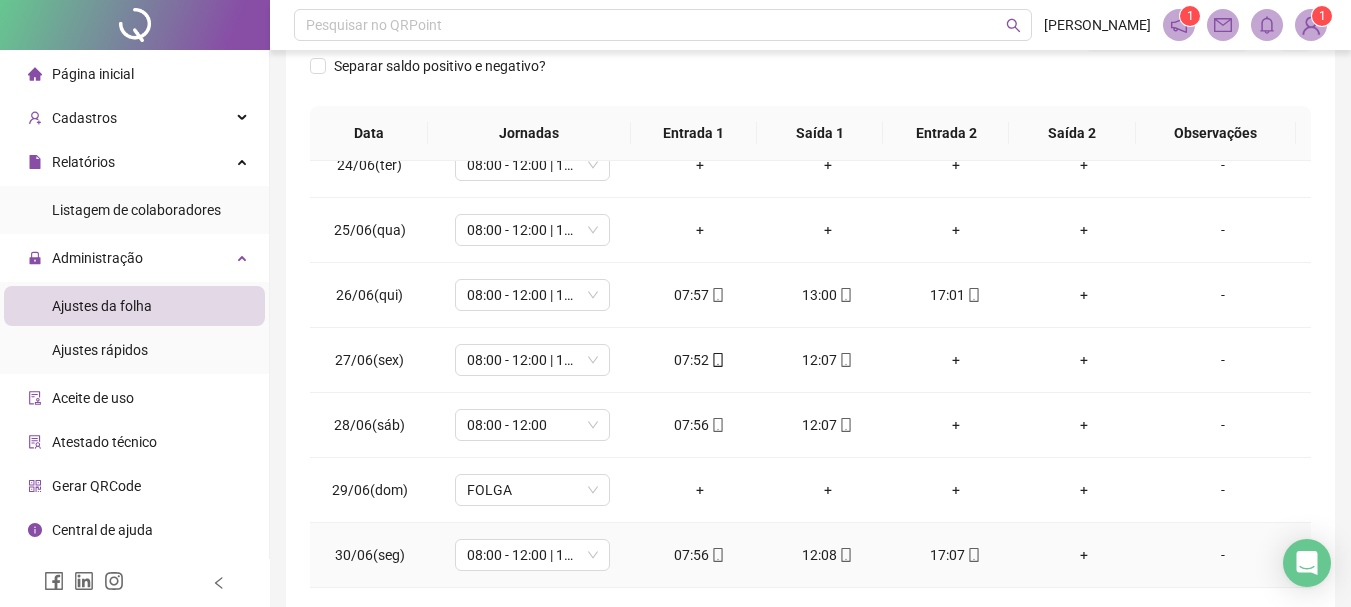 click on "12:08" at bounding box center [828, 555] 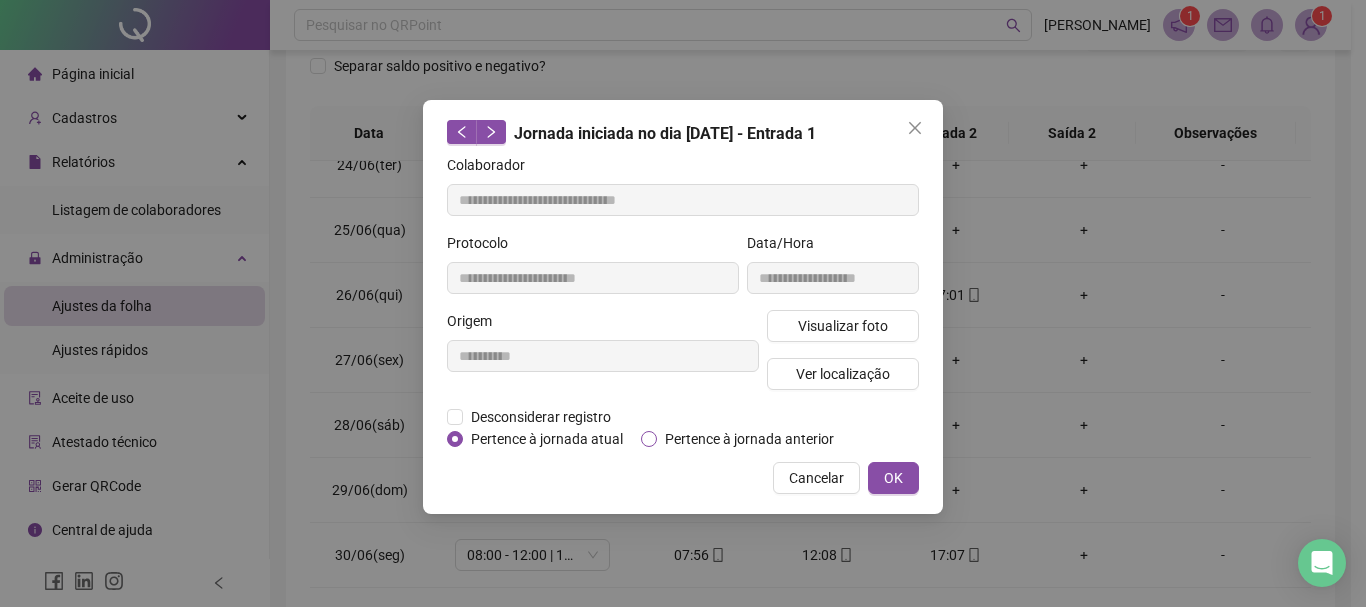 type on "**********" 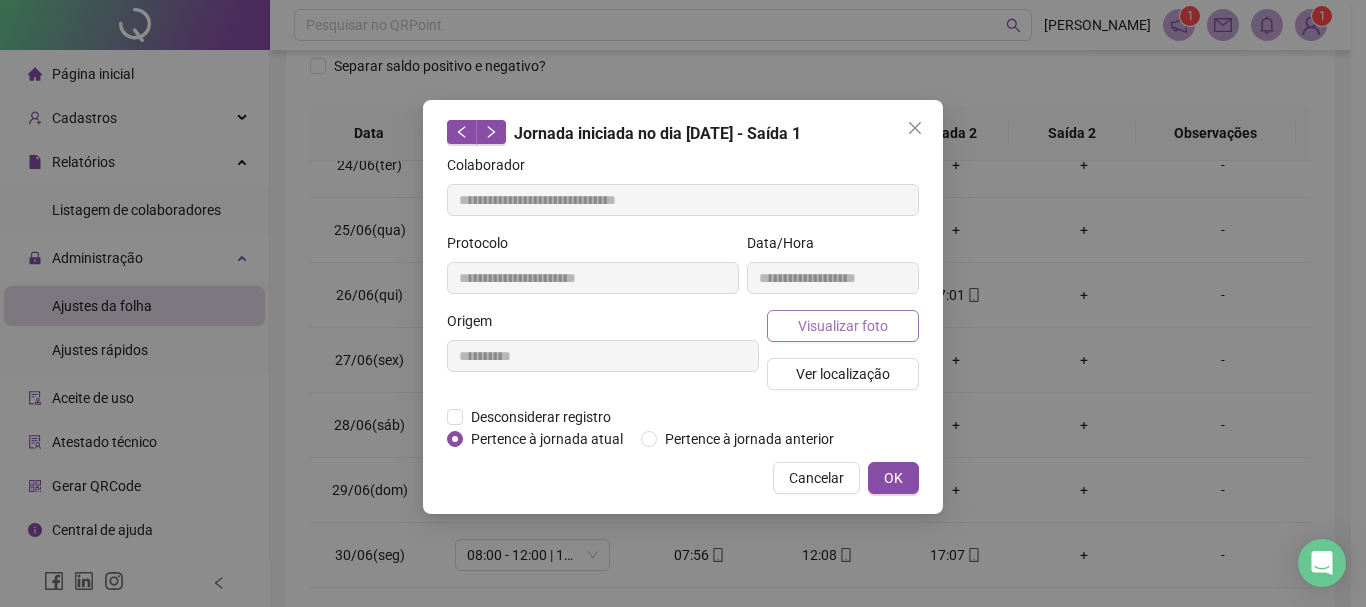 click on "Visualizar foto" at bounding box center [843, 326] 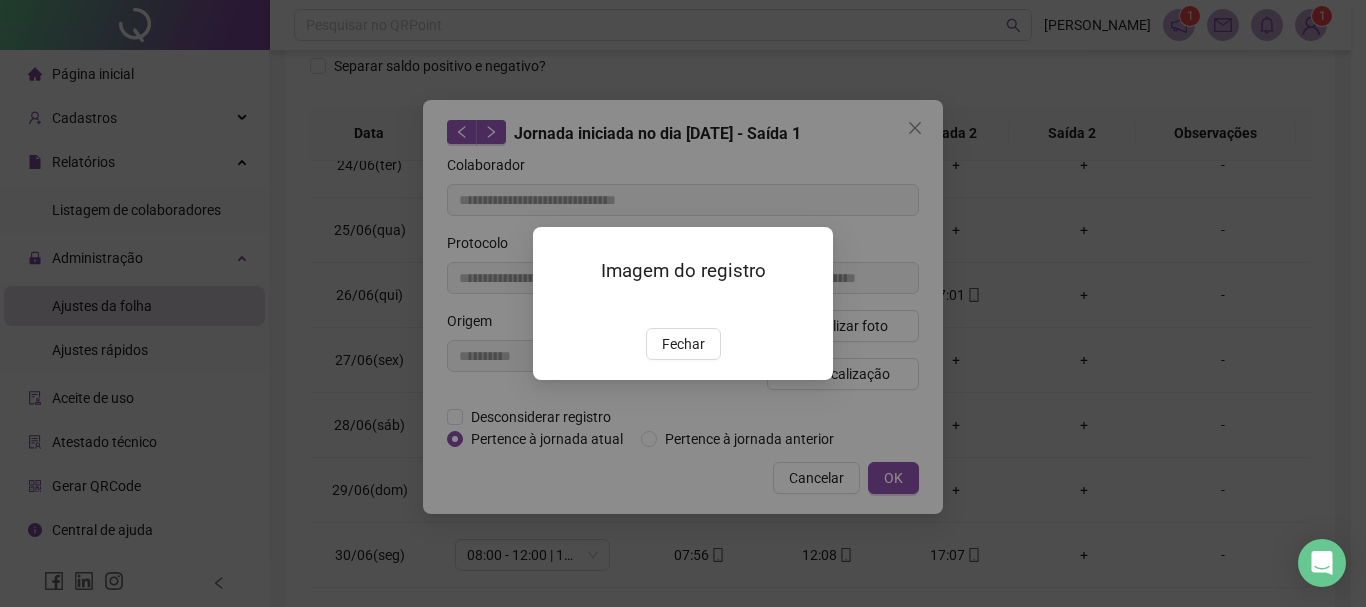 click at bounding box center [557, 307] 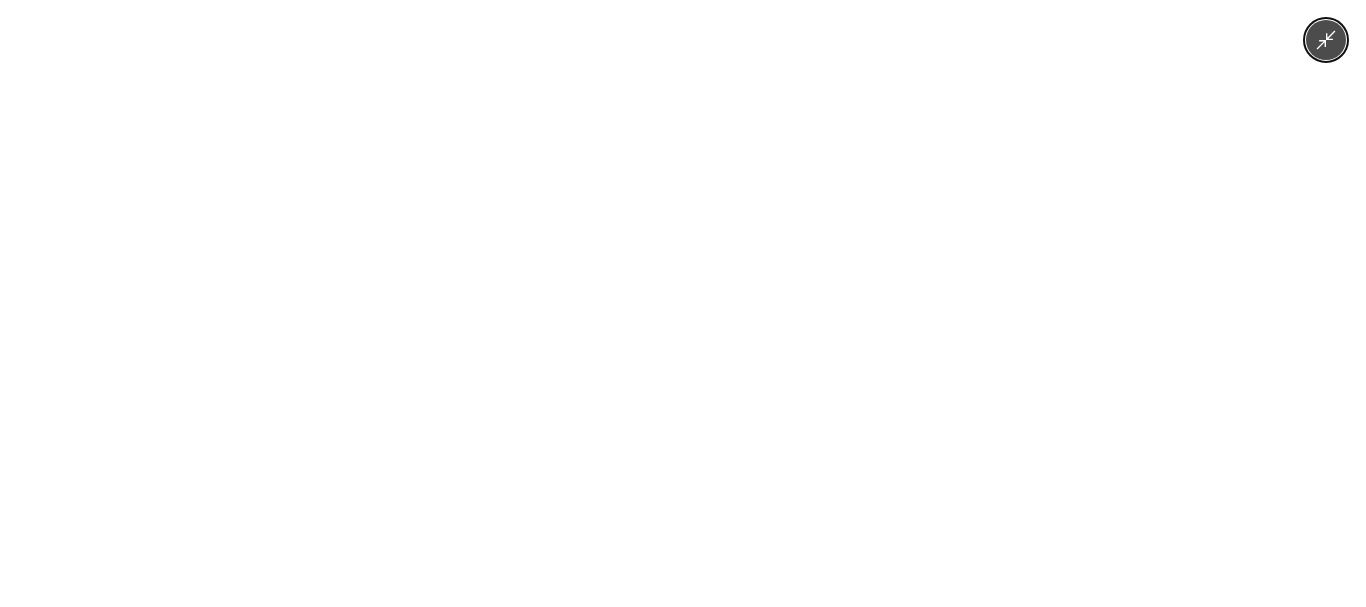 click at bounding box center (683, 303) 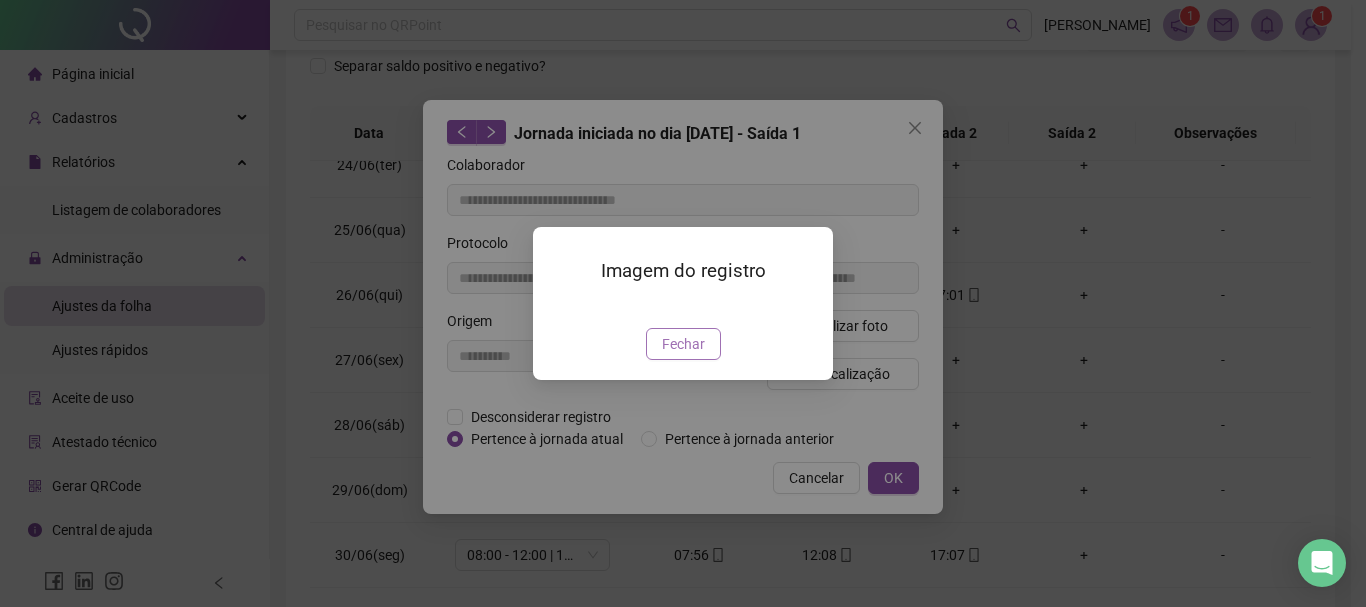 click on "Fechar" at bounding box center (683, 344) 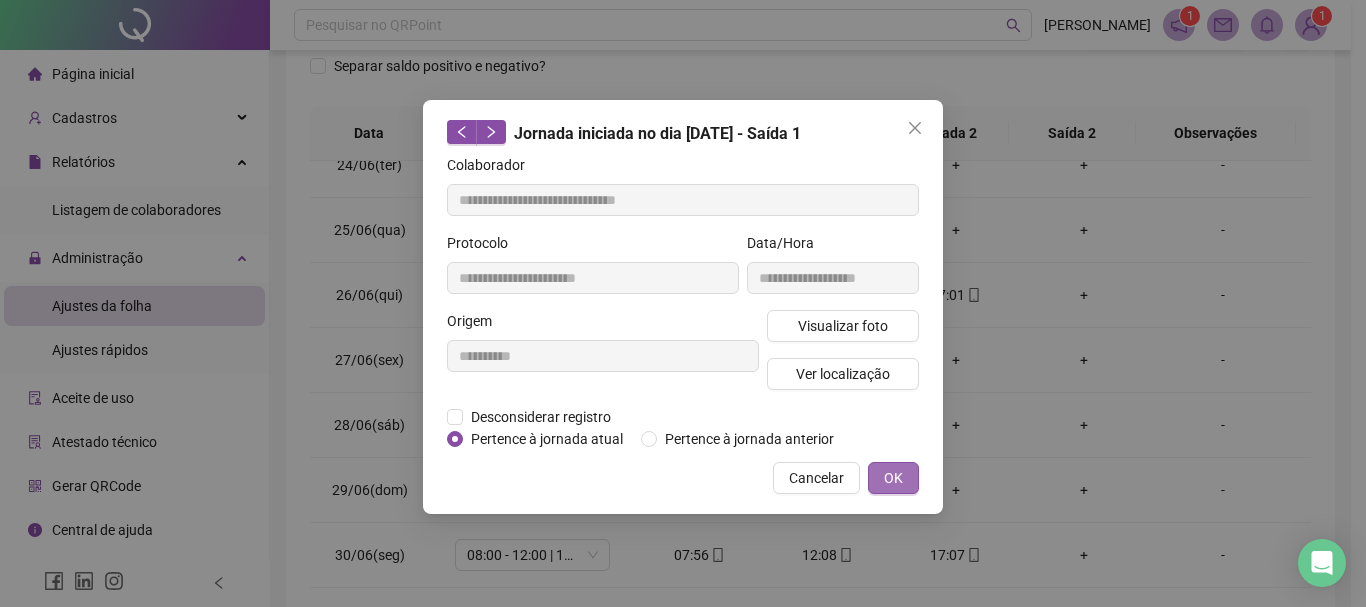 click on "OK" at bounding box center [893, 478] 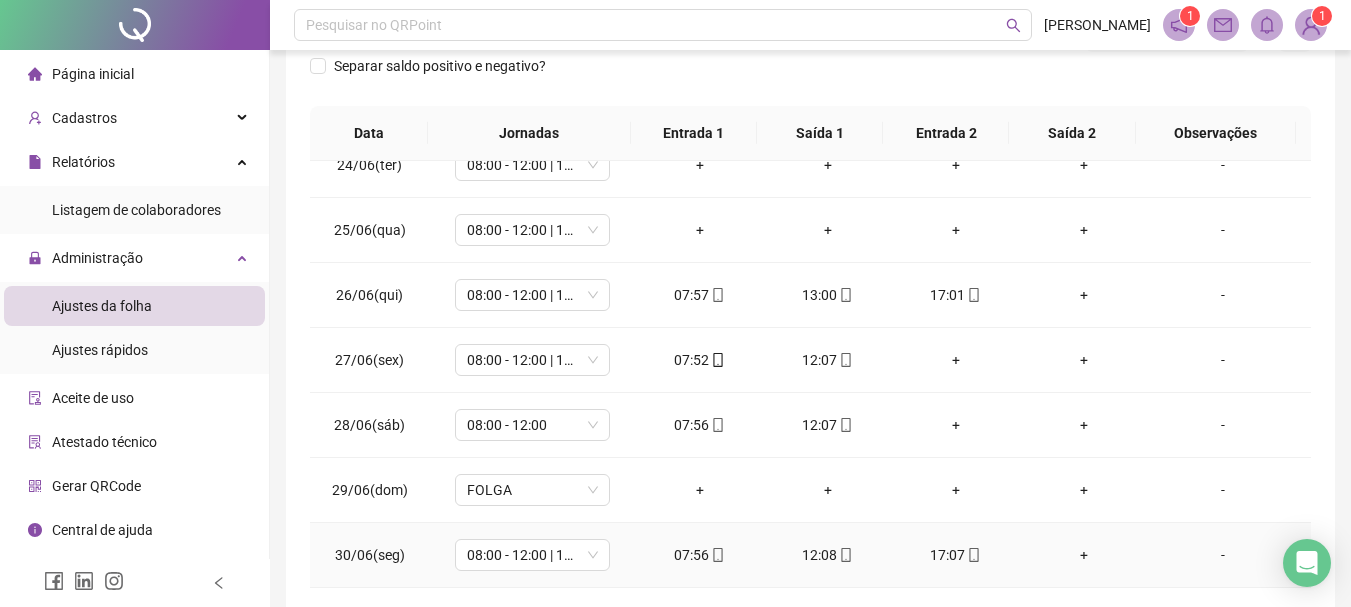 click on "17:07" at bounding box center (956, 555) 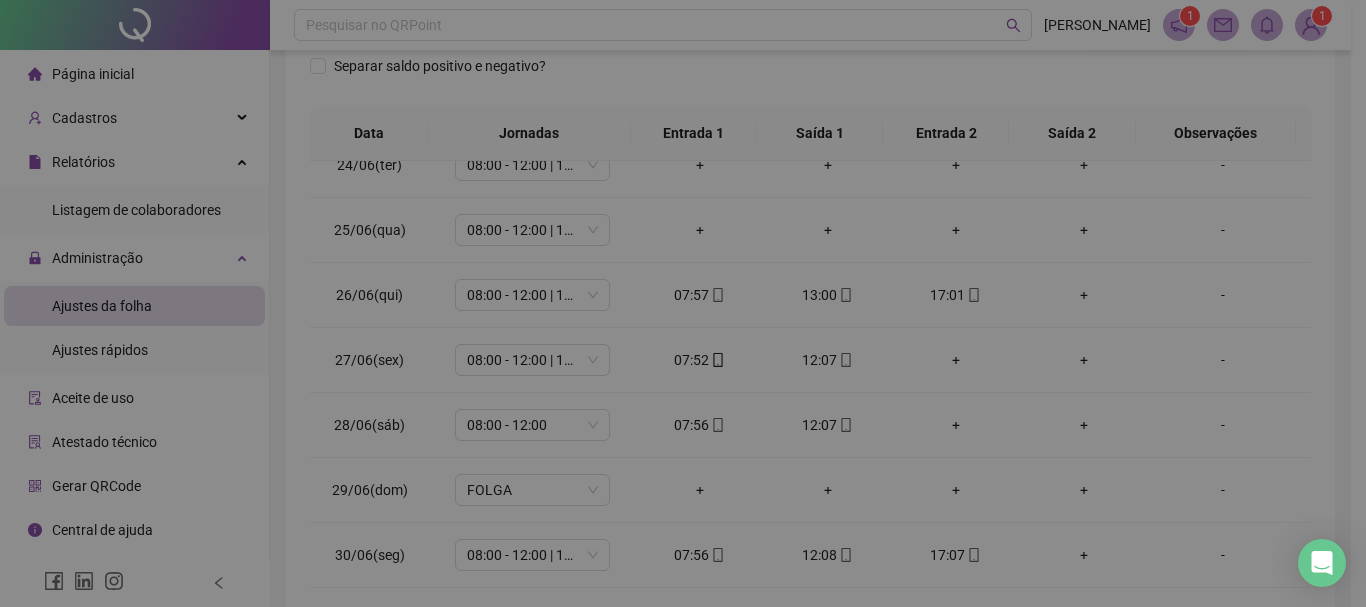 type on "**********" 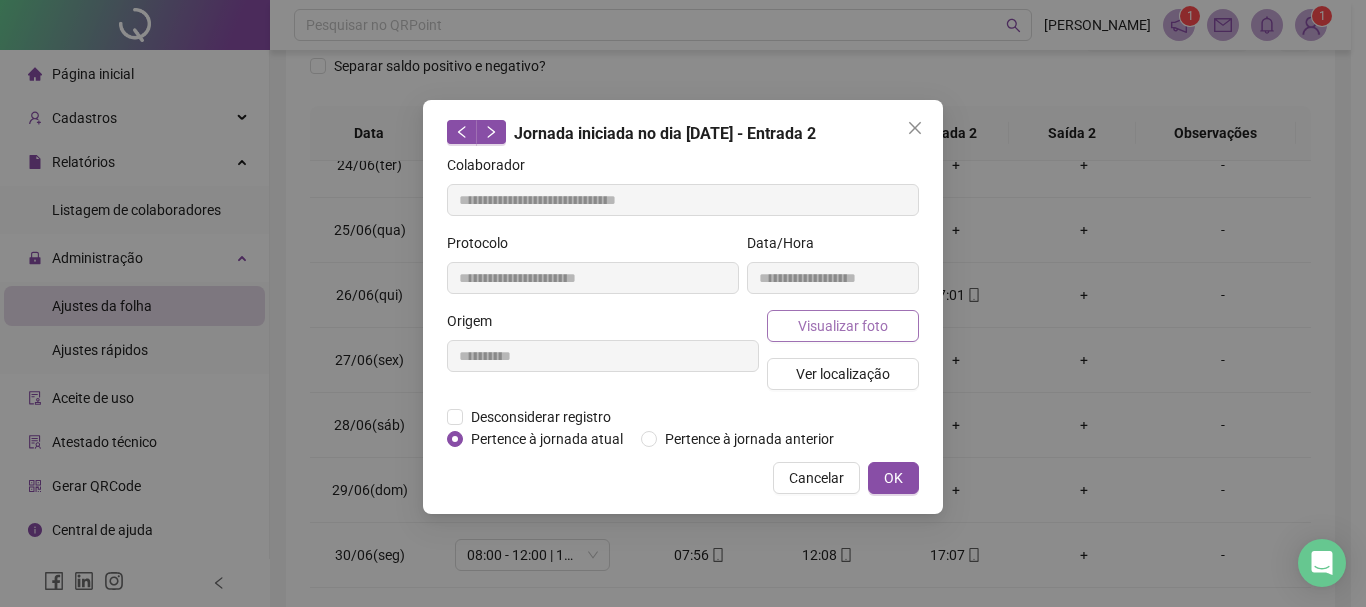 click on "Visualizar foto" at bounding box center (843, 326) 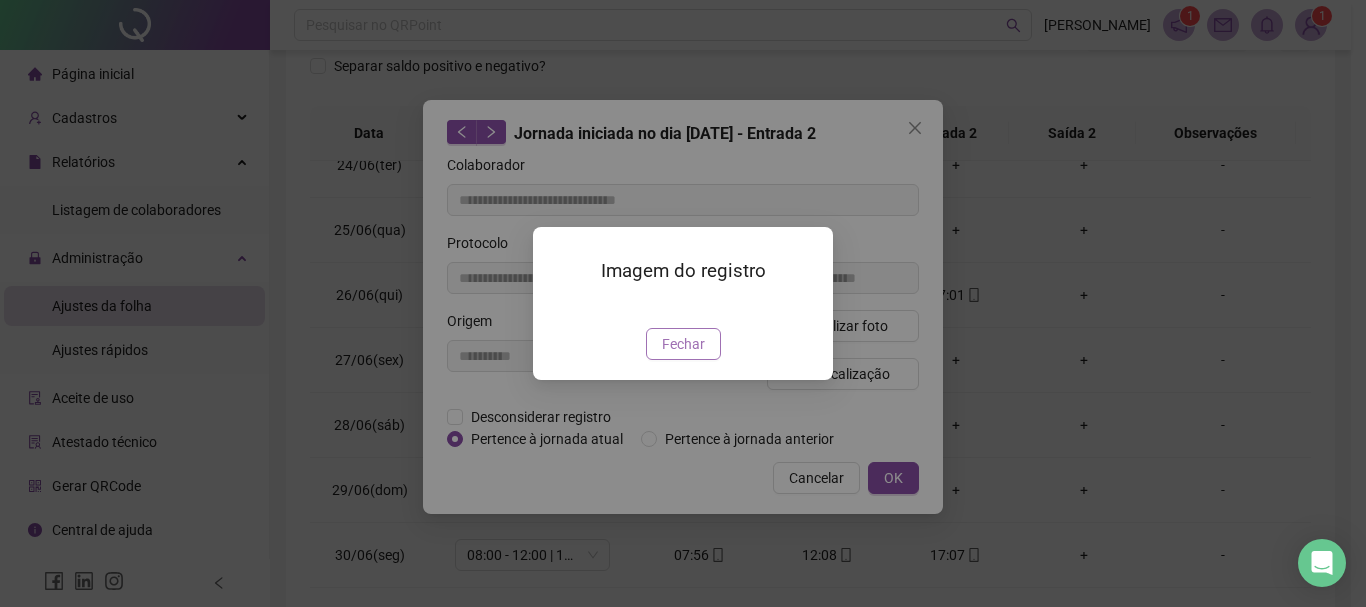 click on "Fechar" at bounding box center (683, 344) 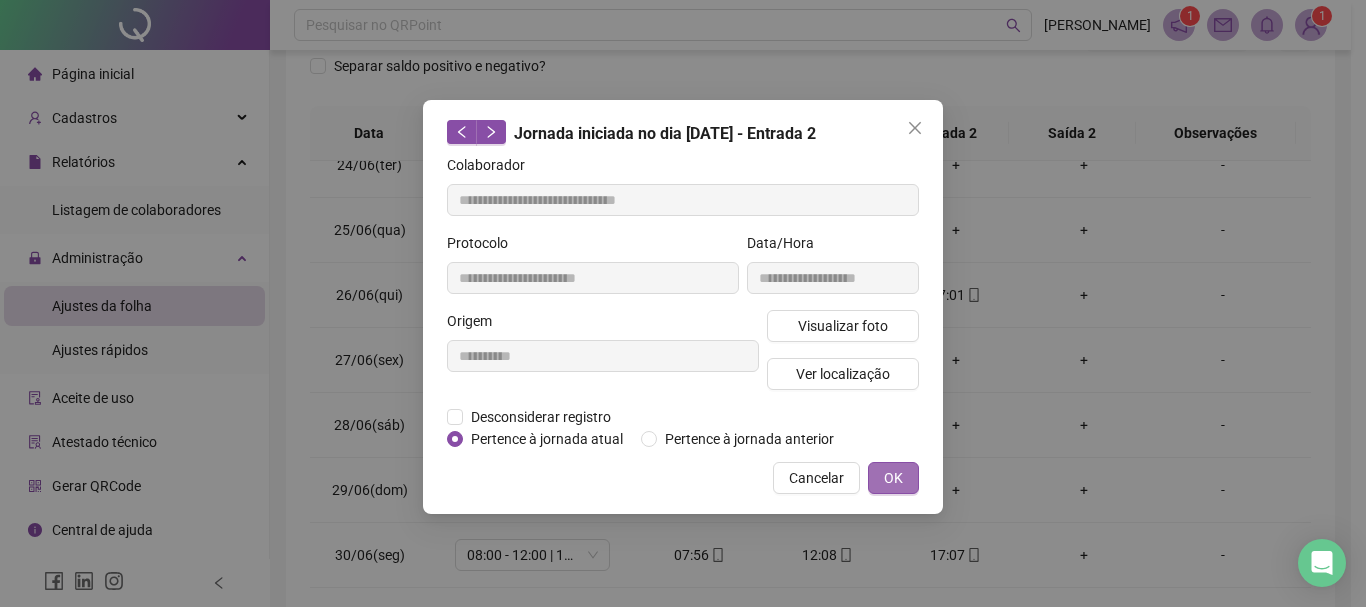 click on "OK" at bounding box center (893, 478) 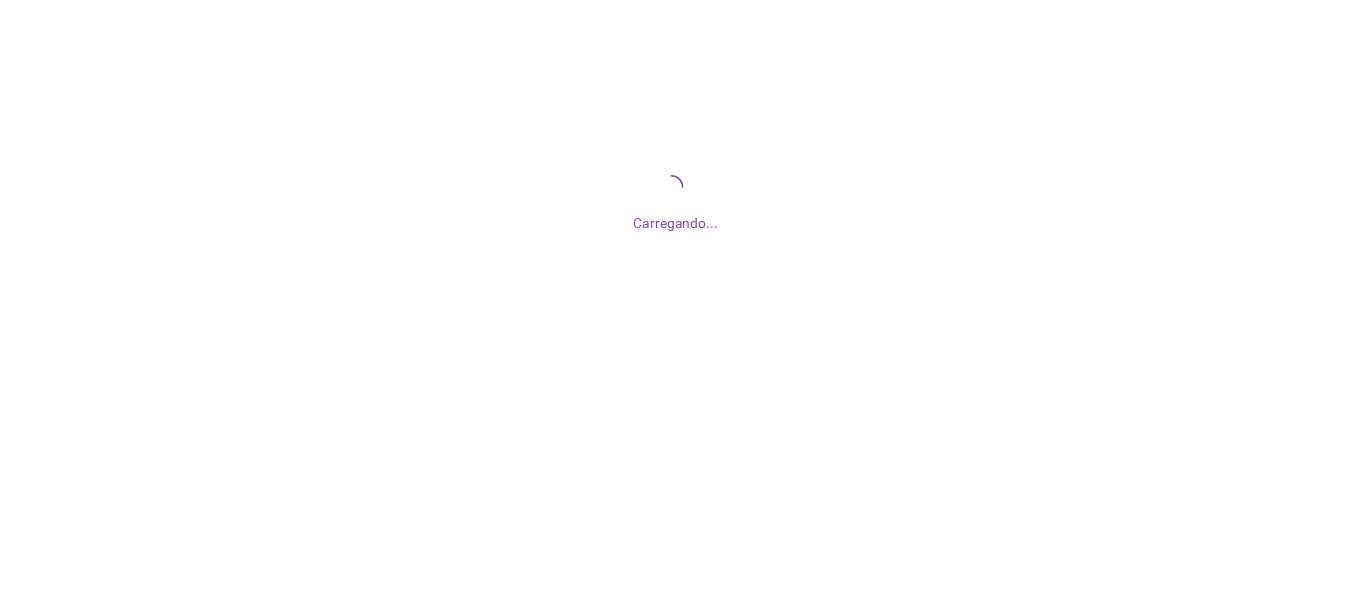 scroll, scrollTop: 0, scrollLeft: 0, axis: both 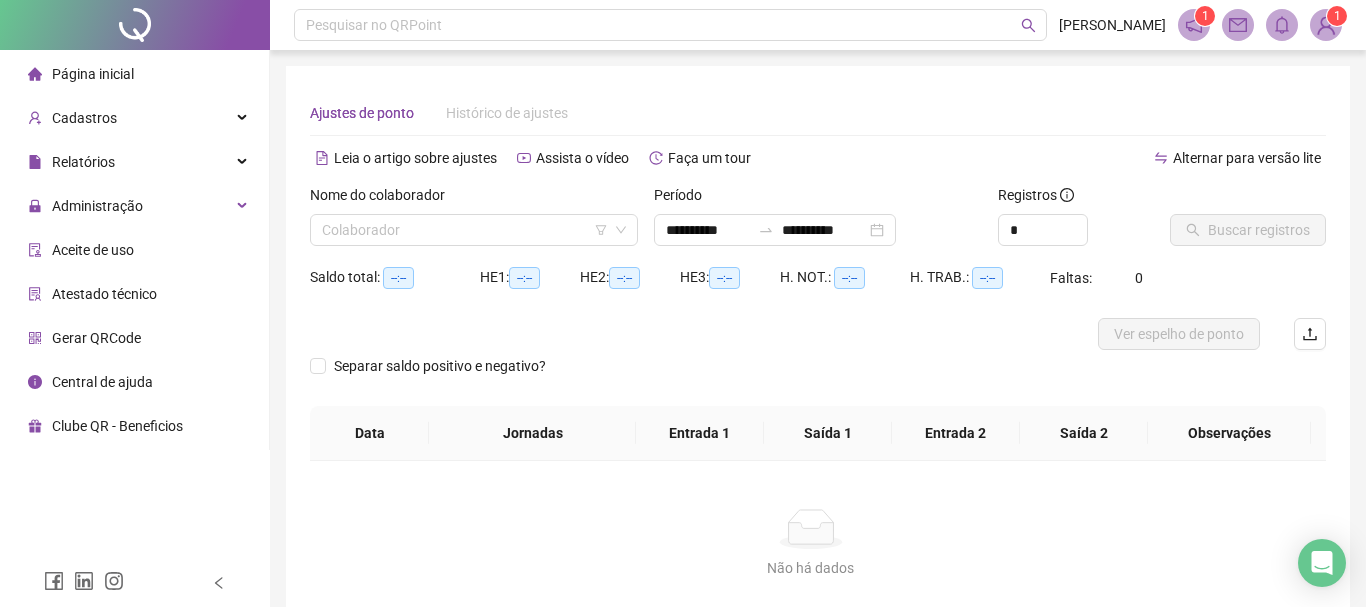 type on "**********" 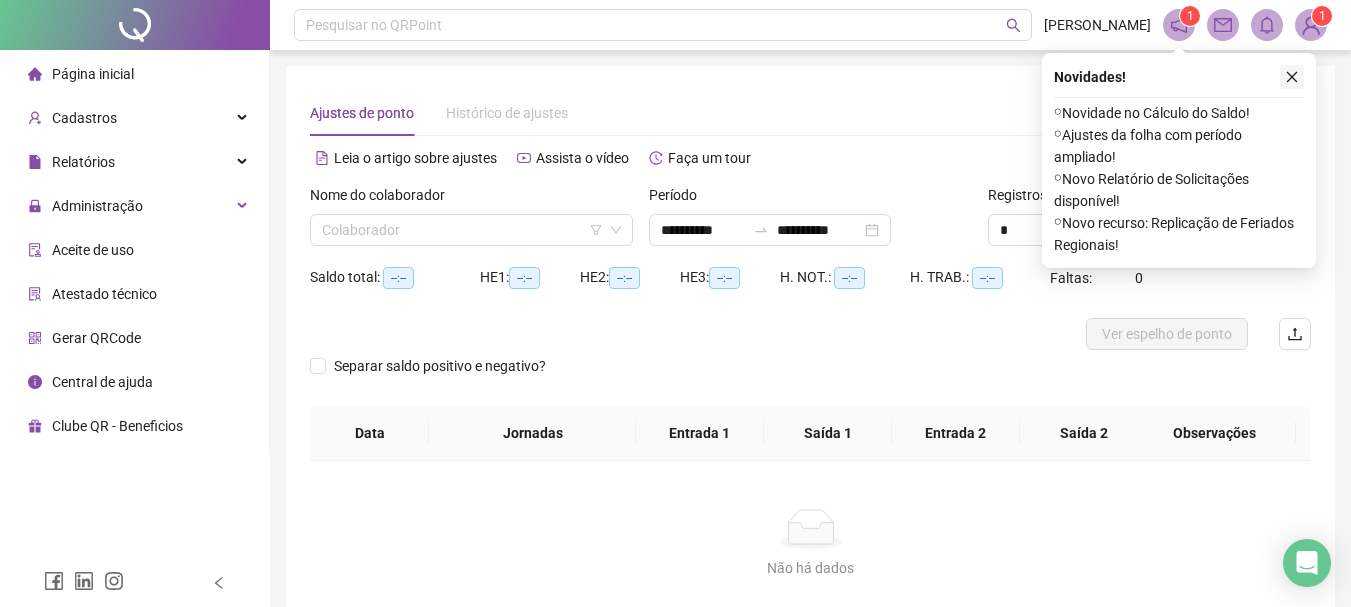 click 